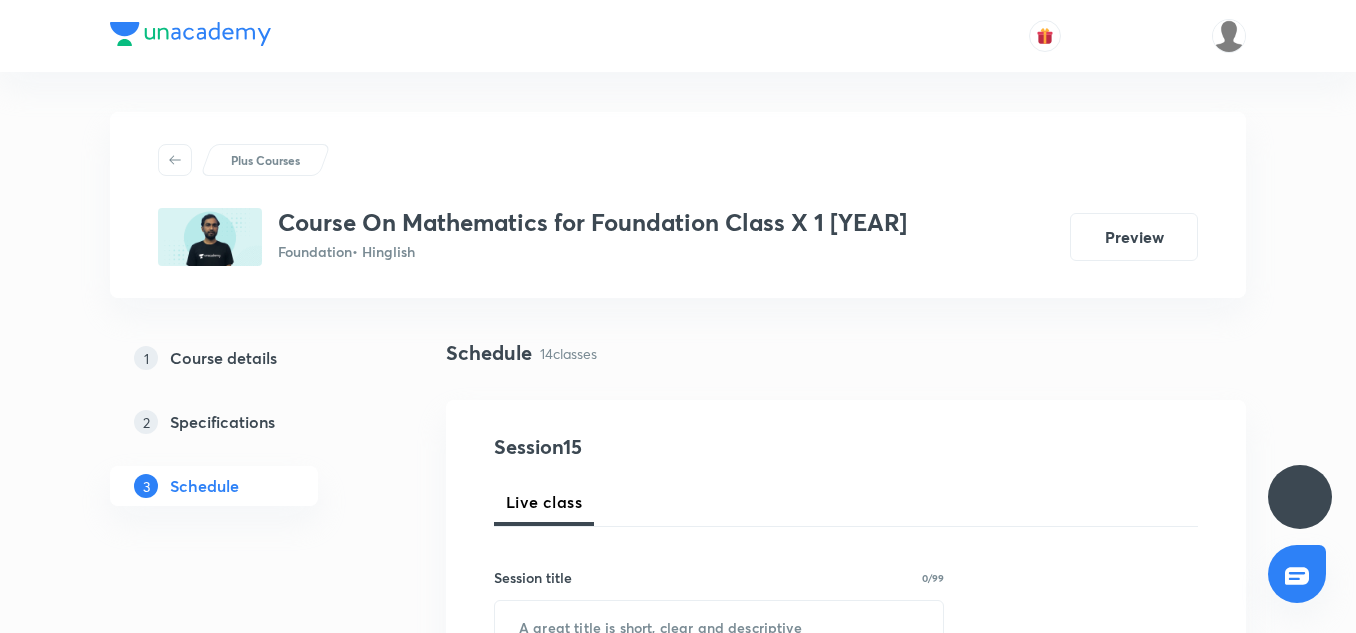 scroll, scrollTop: 0, scrollLeft: 0, axis: both 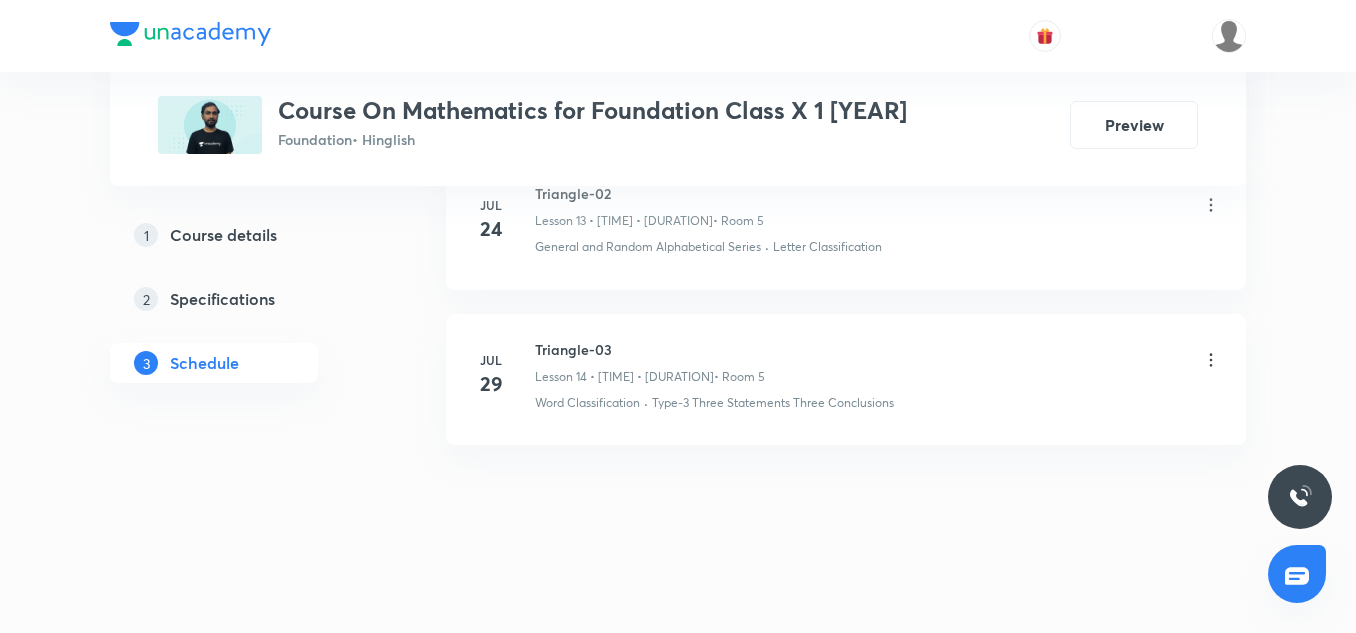 click on "Triangle-03" at bounding box center (650, 349) 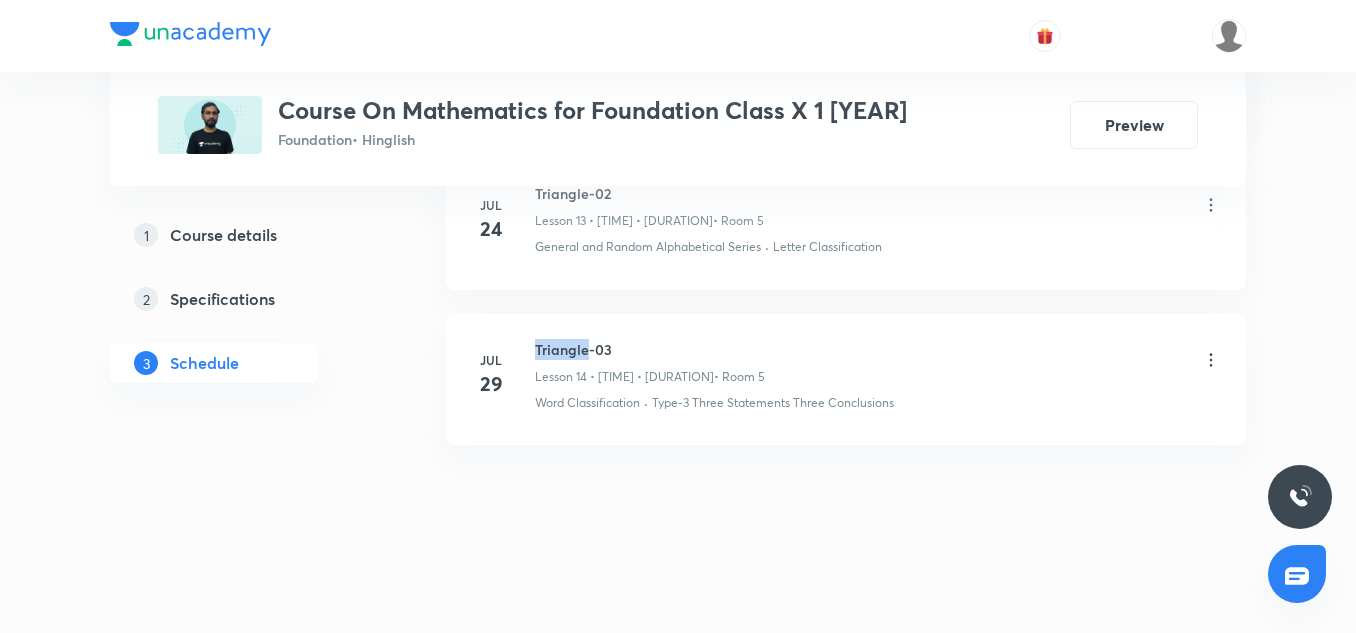 click on "Triangle-03" at bounding box center (650, 349) 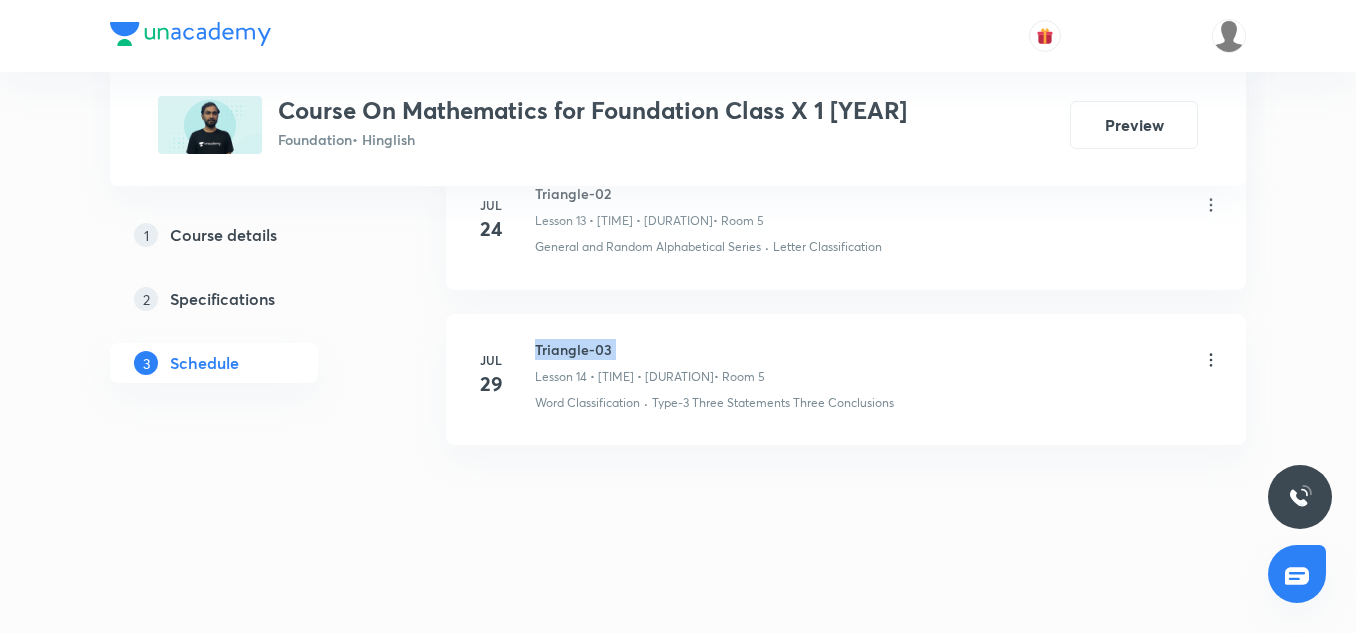 click on "Triangle-03" at bounding box center [650, 349] 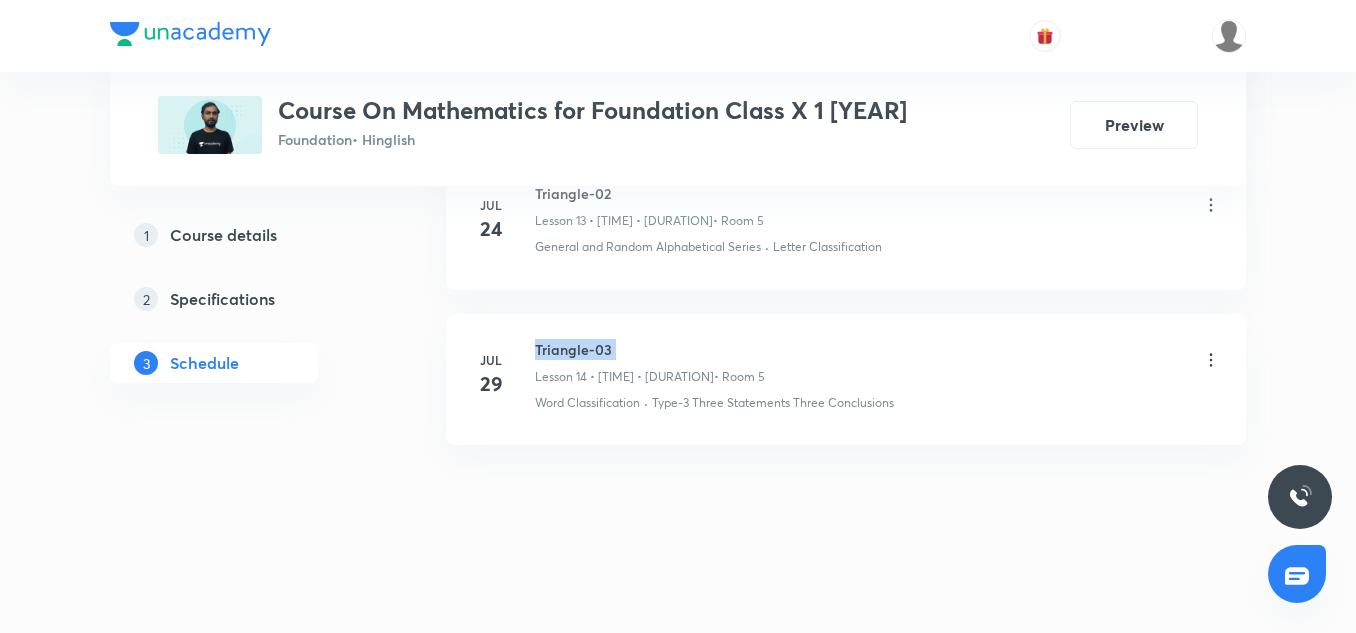 copy on "Triangle-03" 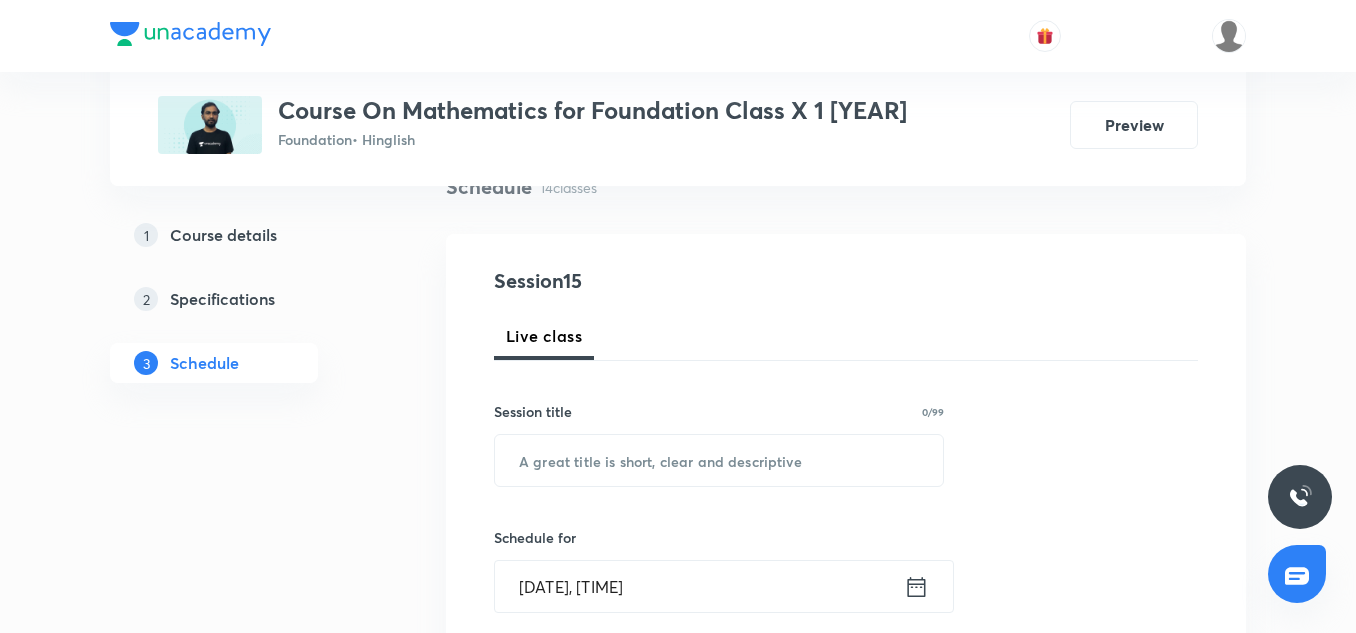 scroll, scrollTop: 170, scrollLeft: 0, axis: vertical 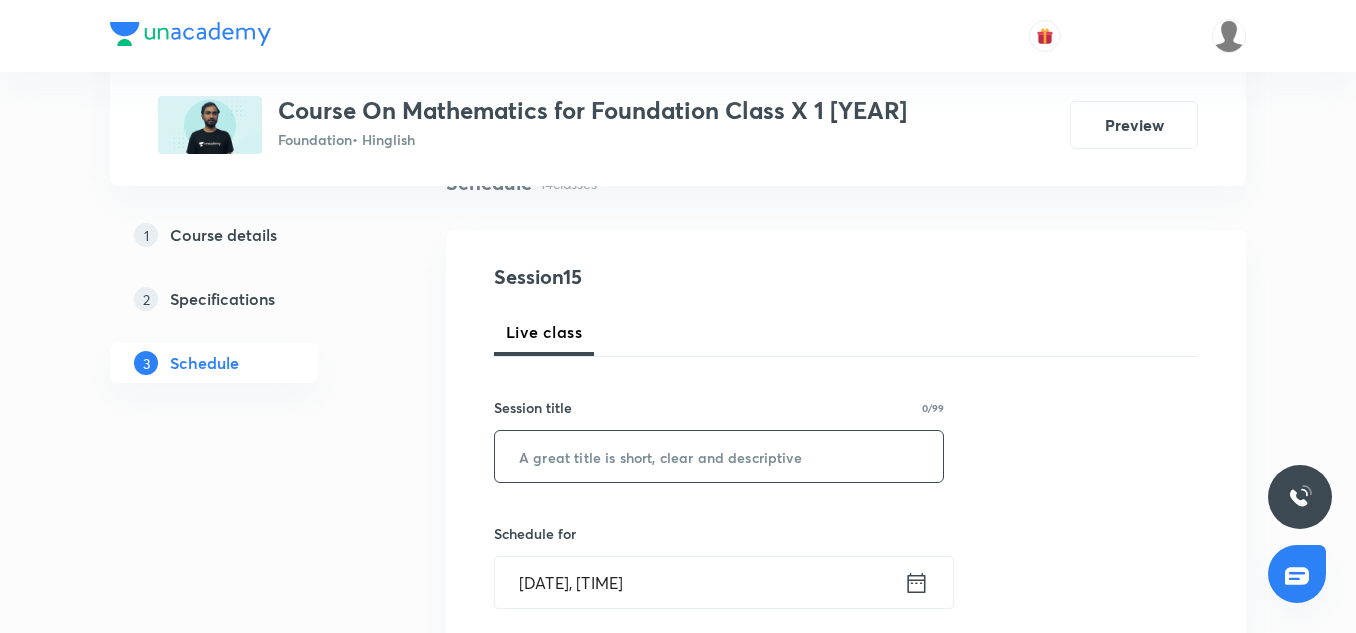 click at bounding box center [719, 456] 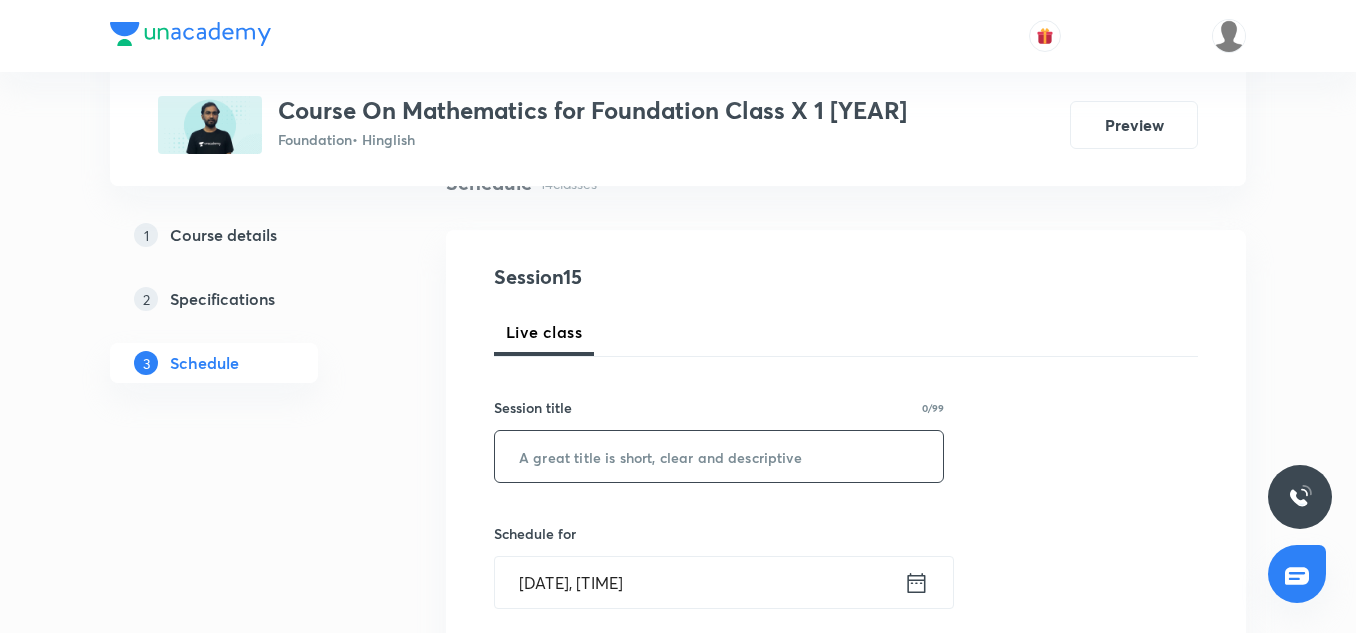 paste on "Triangle-03" 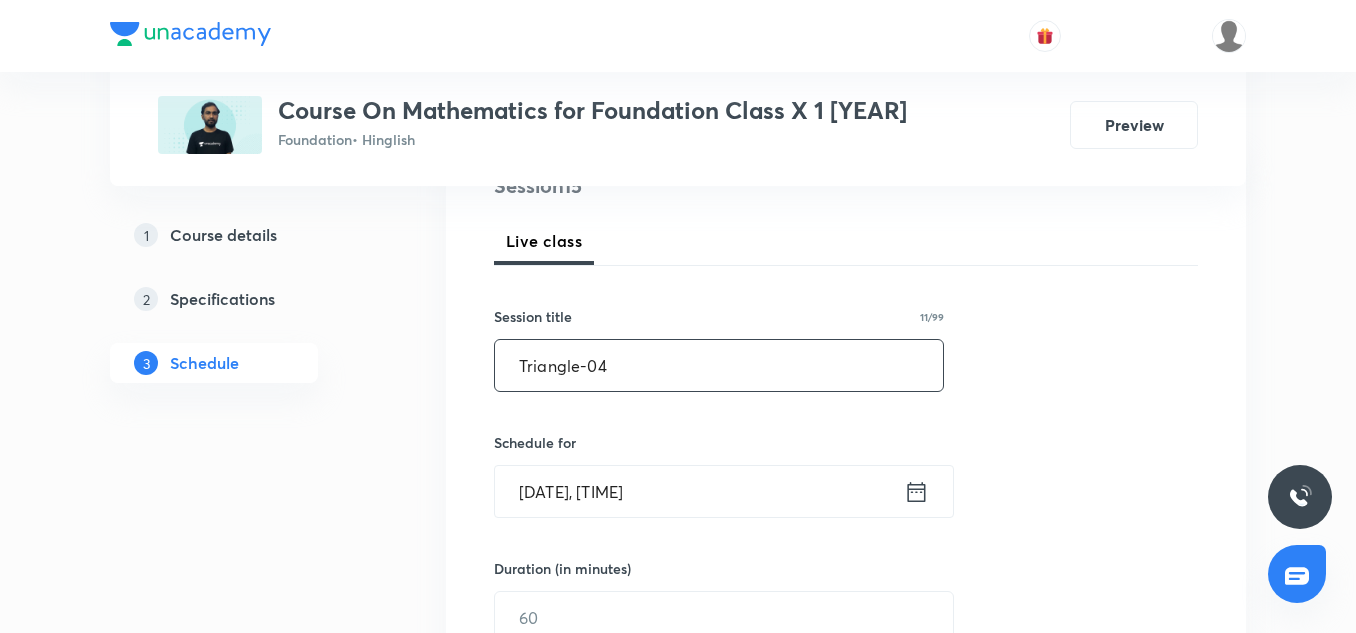 scroll, scrollTop: 262, scrollLeft: 0, axis: vertical 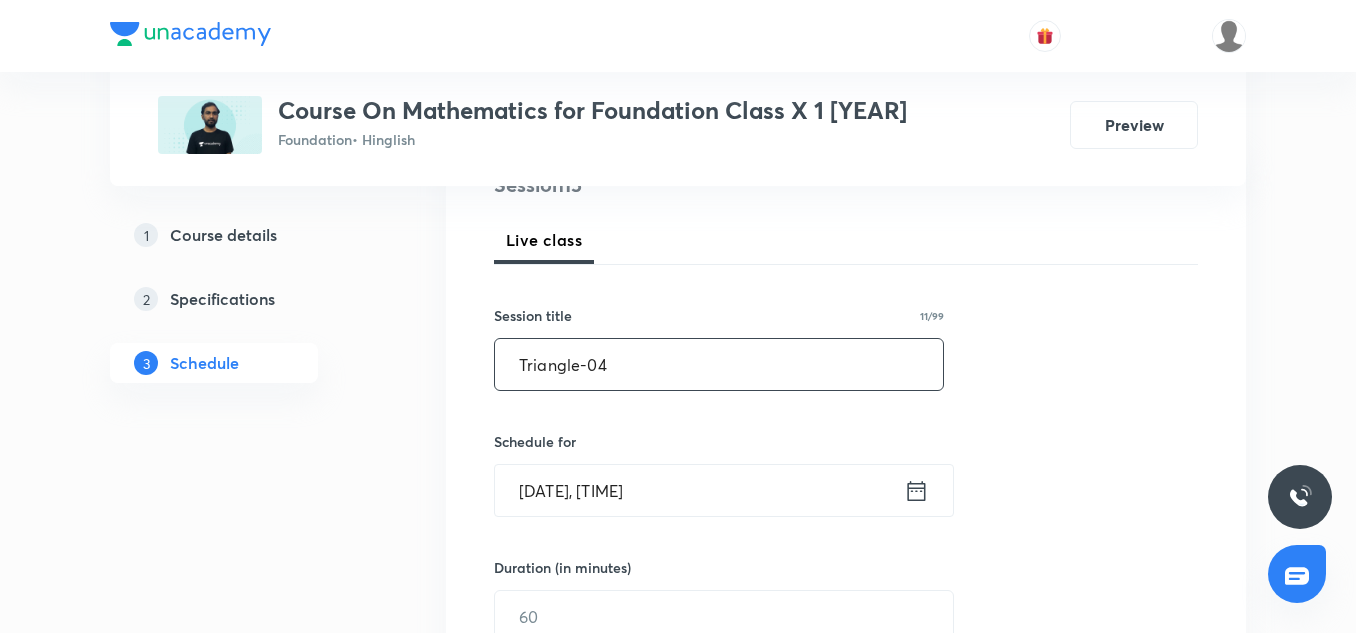 type on "Triangle-04" 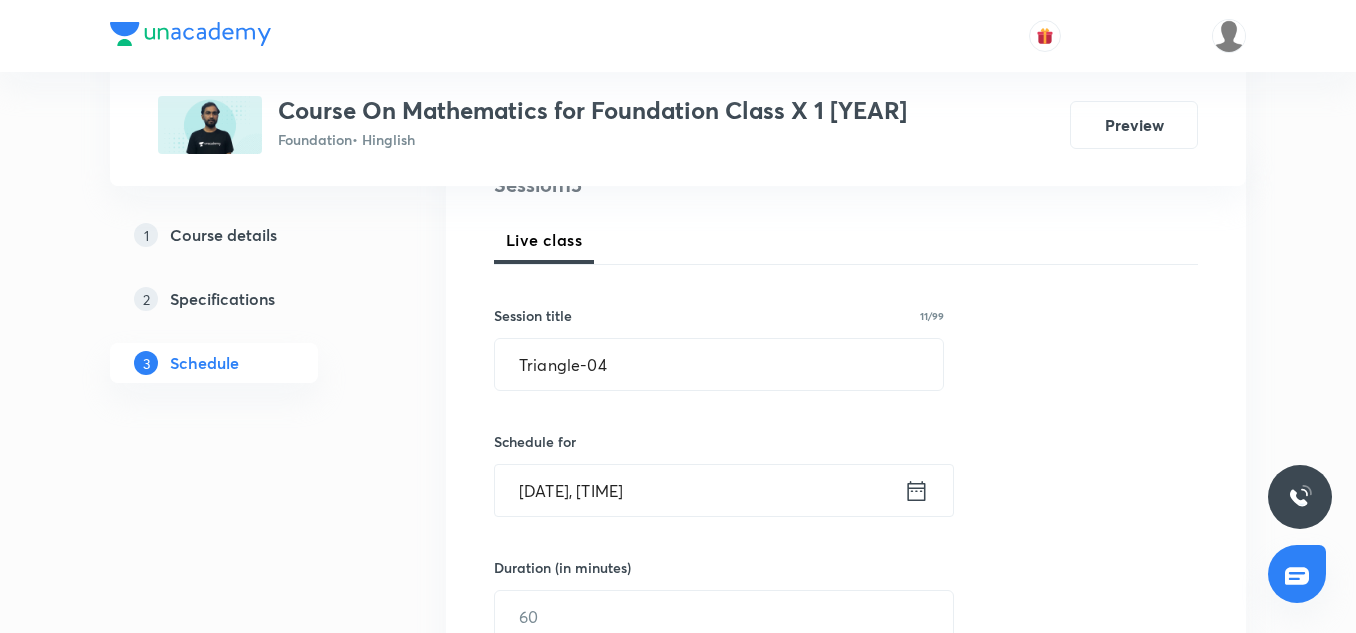 click on "[DATE], [TIME]" at bounding box center (699, 490) 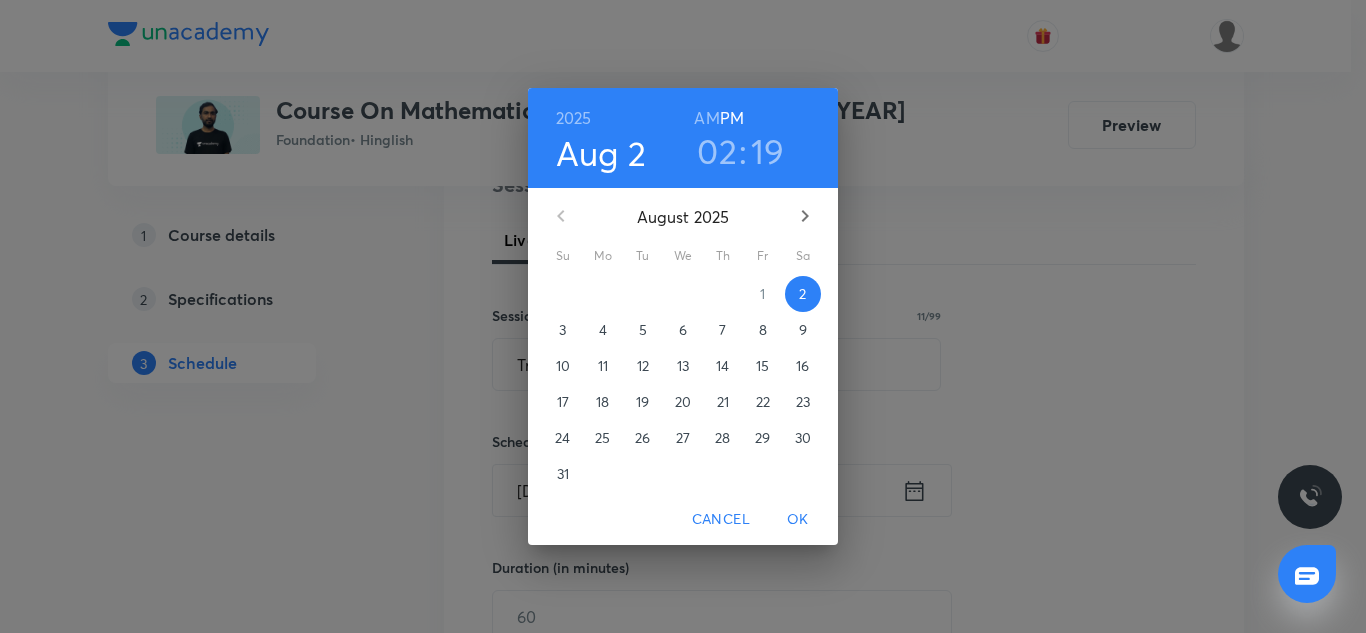 click on "02" at bounding box center [717, 151] 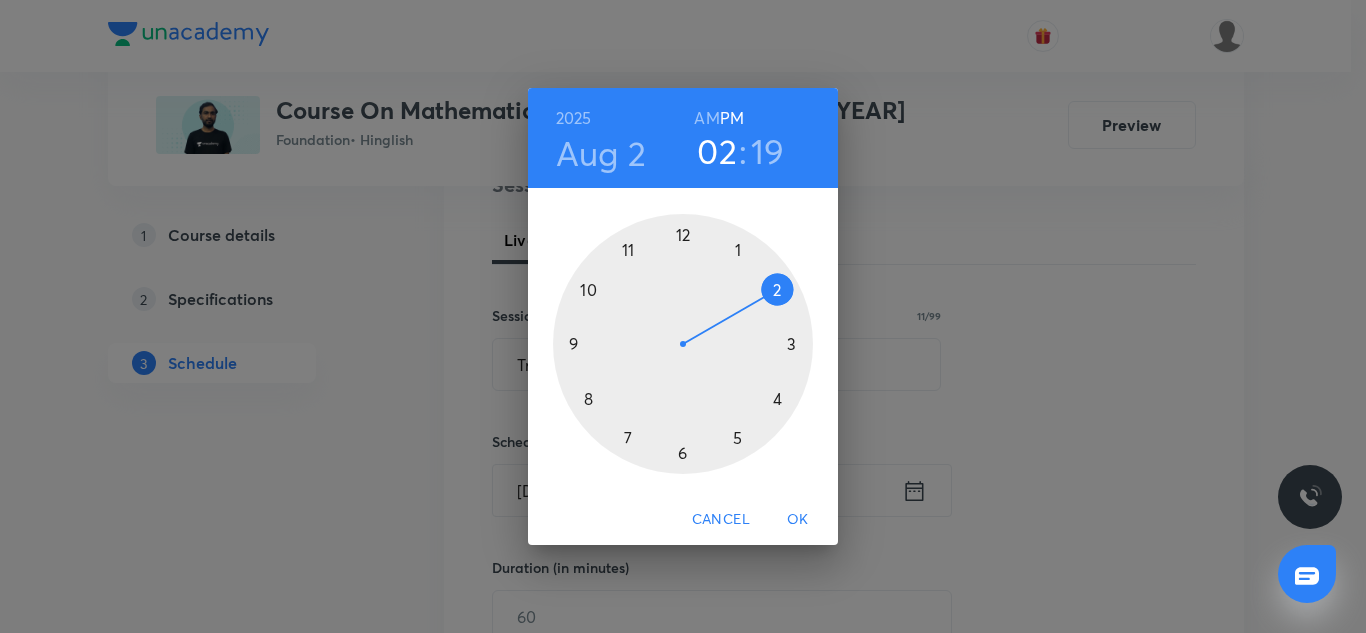 click at bounding box center (683, 344) 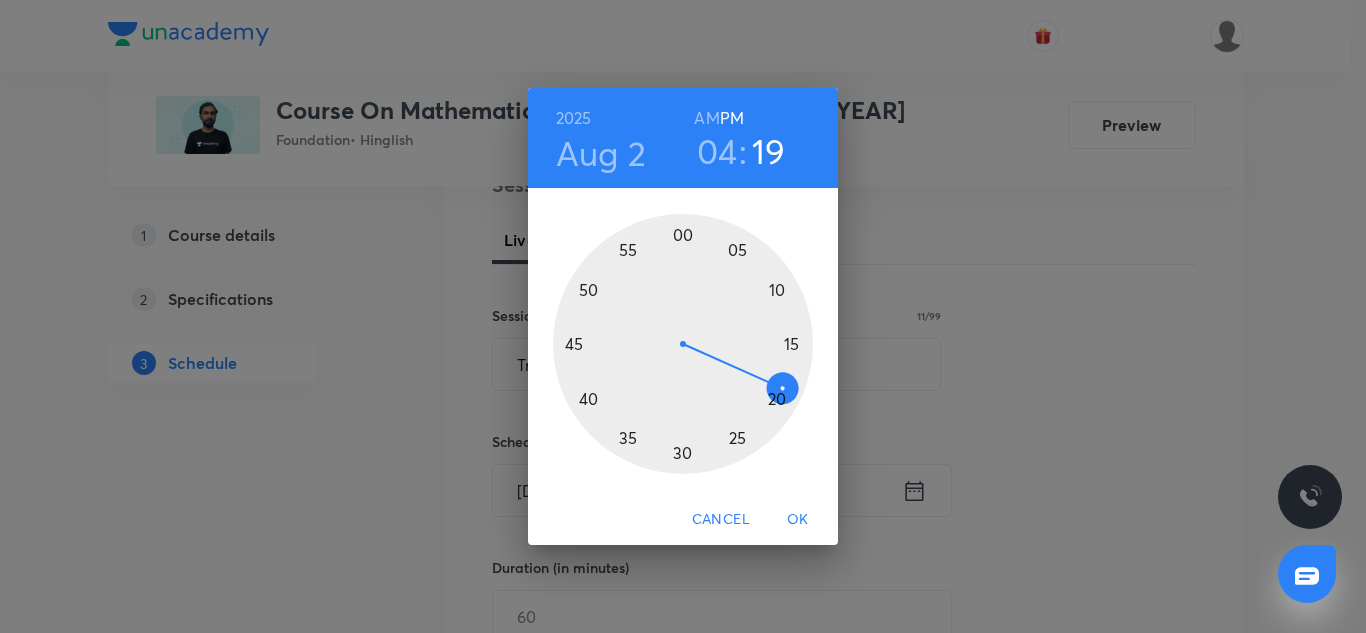 click at bounding box center (683, 344) 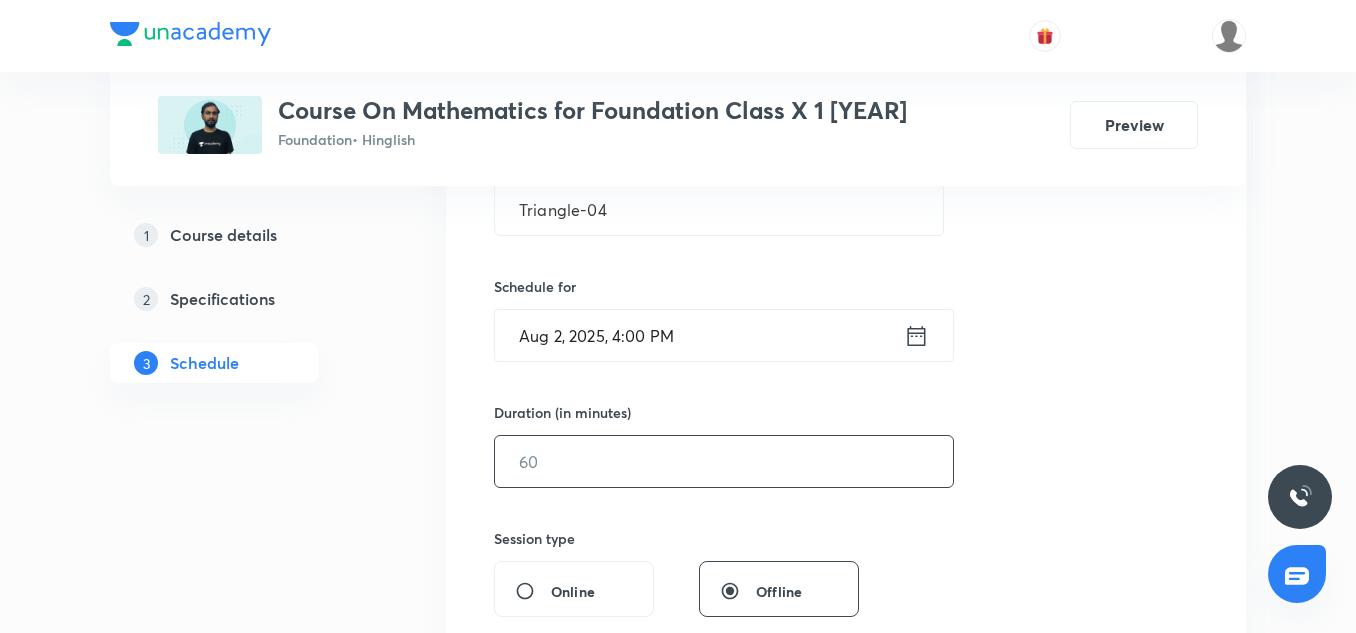 scroll, scrollTop: 418, scrollLeft: 0, axis: vertical 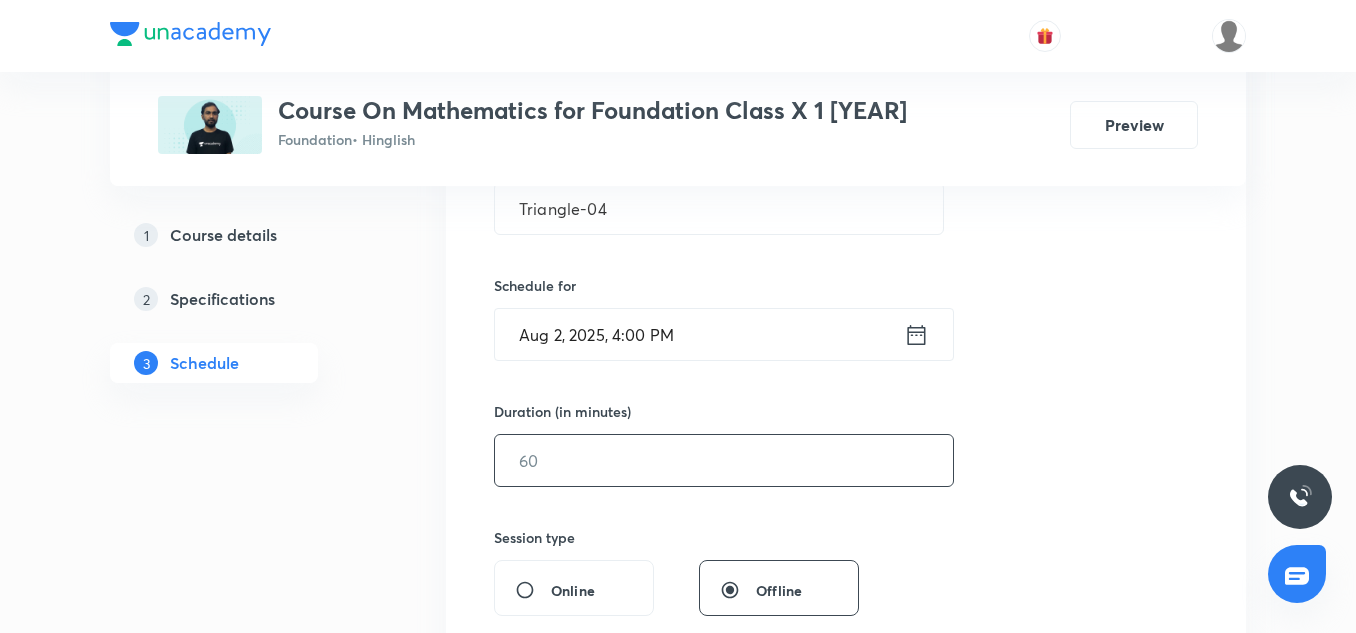 click at bounding box center (724, 460) 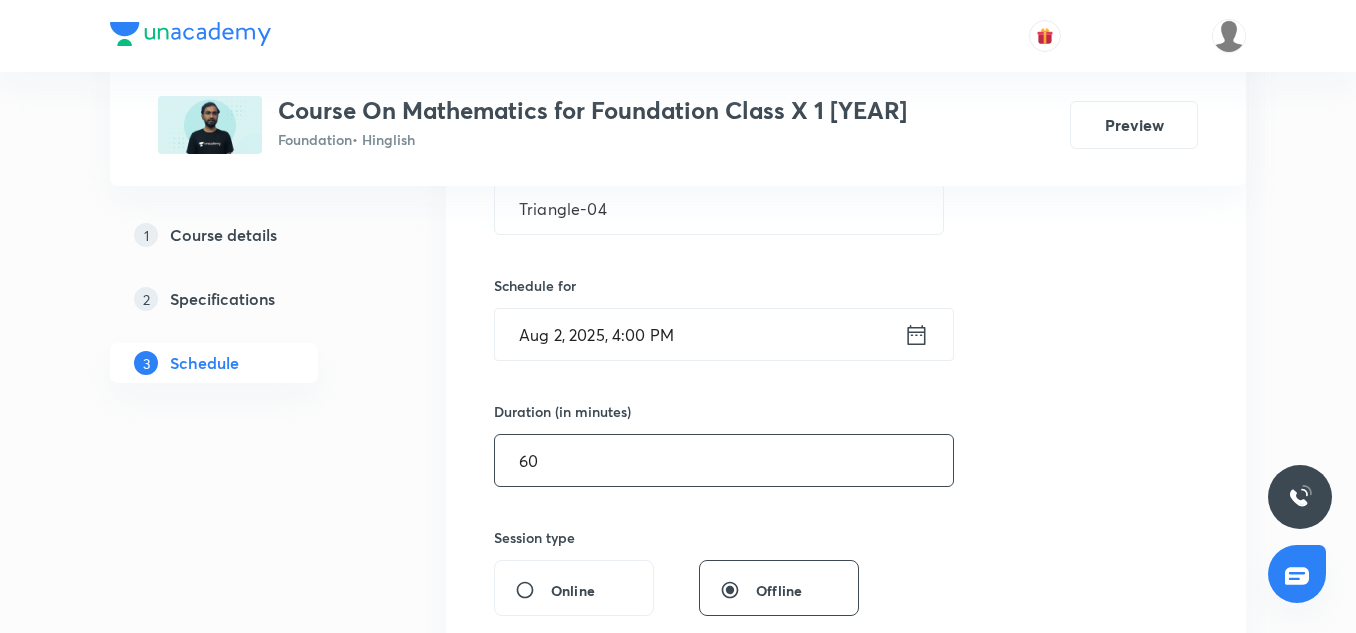 type on "60" 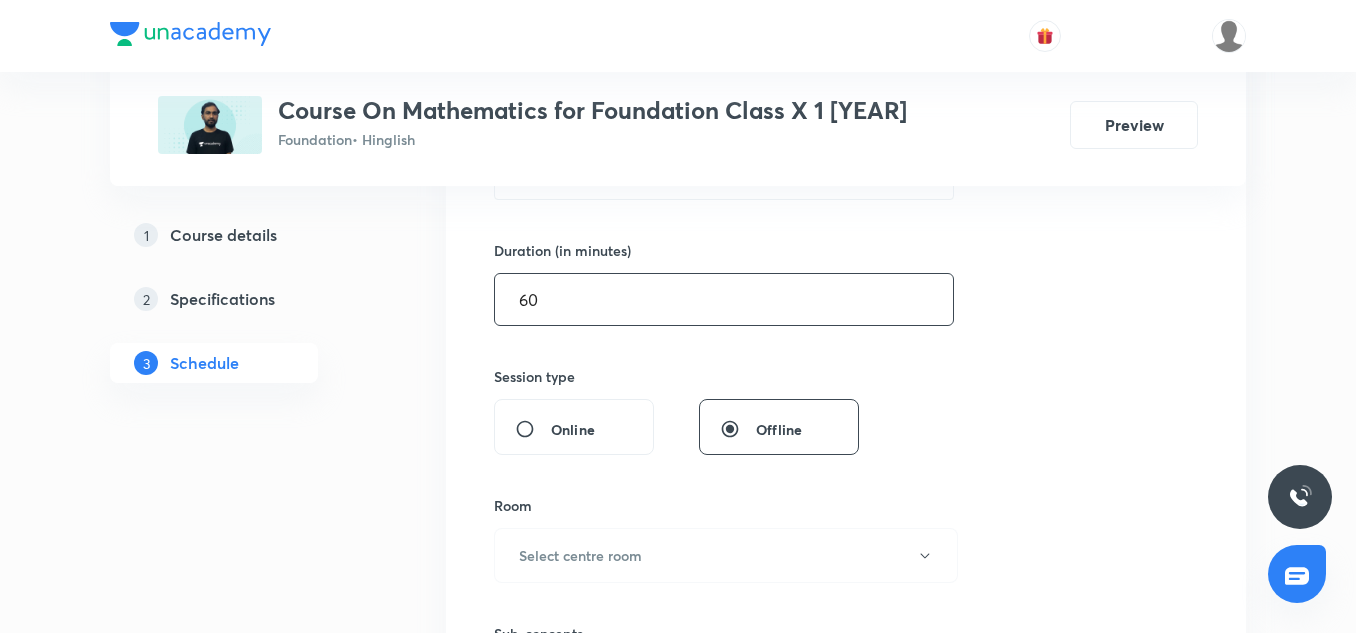 scroll, scrollTop: 827, scrollLeft: 0, axis: vertical 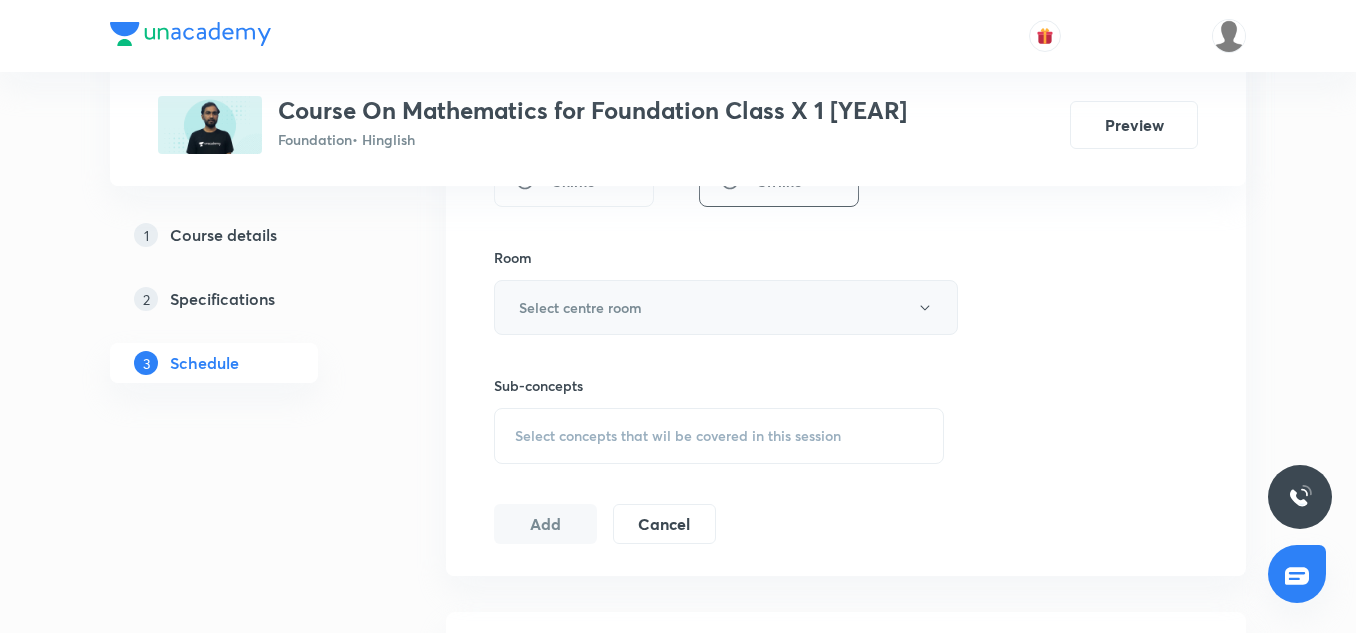 click on "Select centre room" at bounding box center [580, 307] 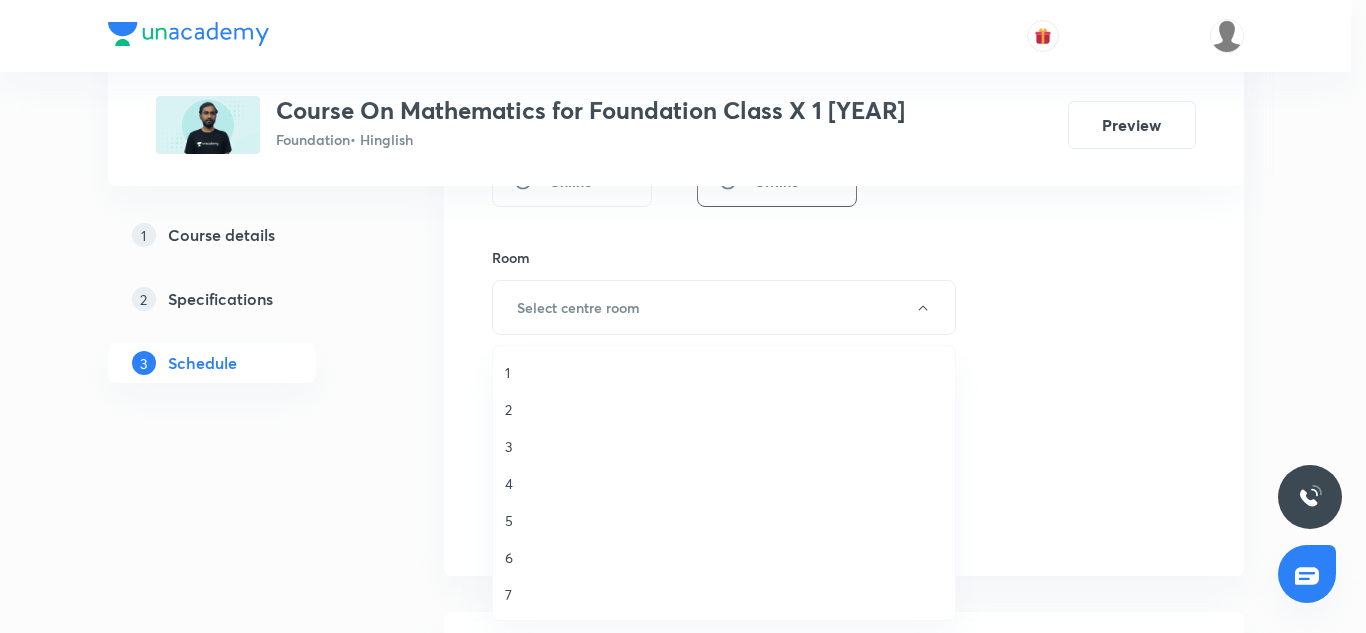 click on "5" at bounding box center [724, 520] 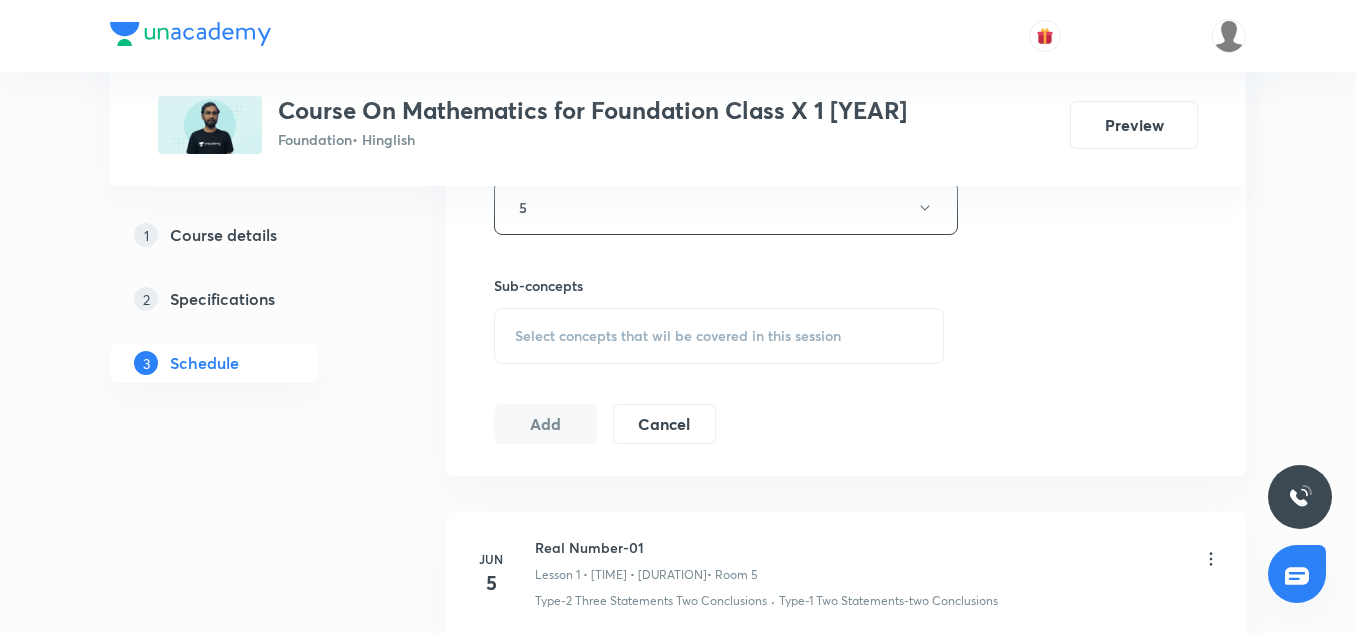 click on "Select concepts that wil be covered in this session" at bounding box center (719, 336) 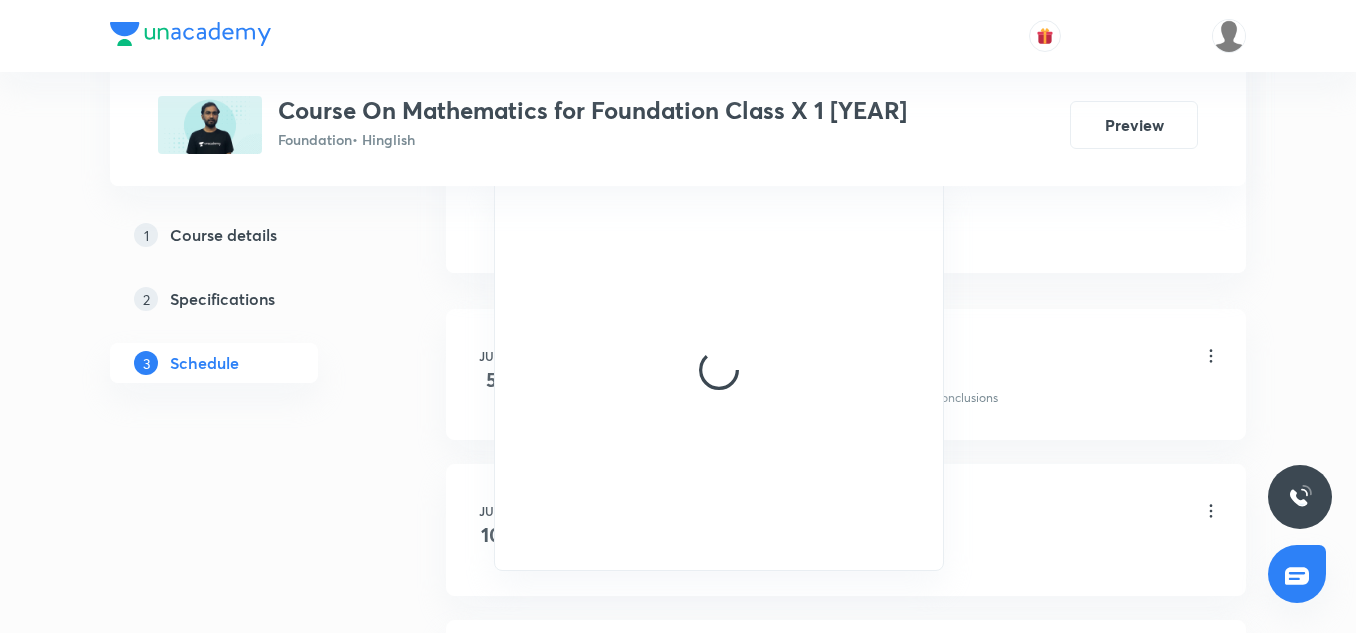 scroll, scrollTop: 1131, scrollLeft: 0, axis: vertical 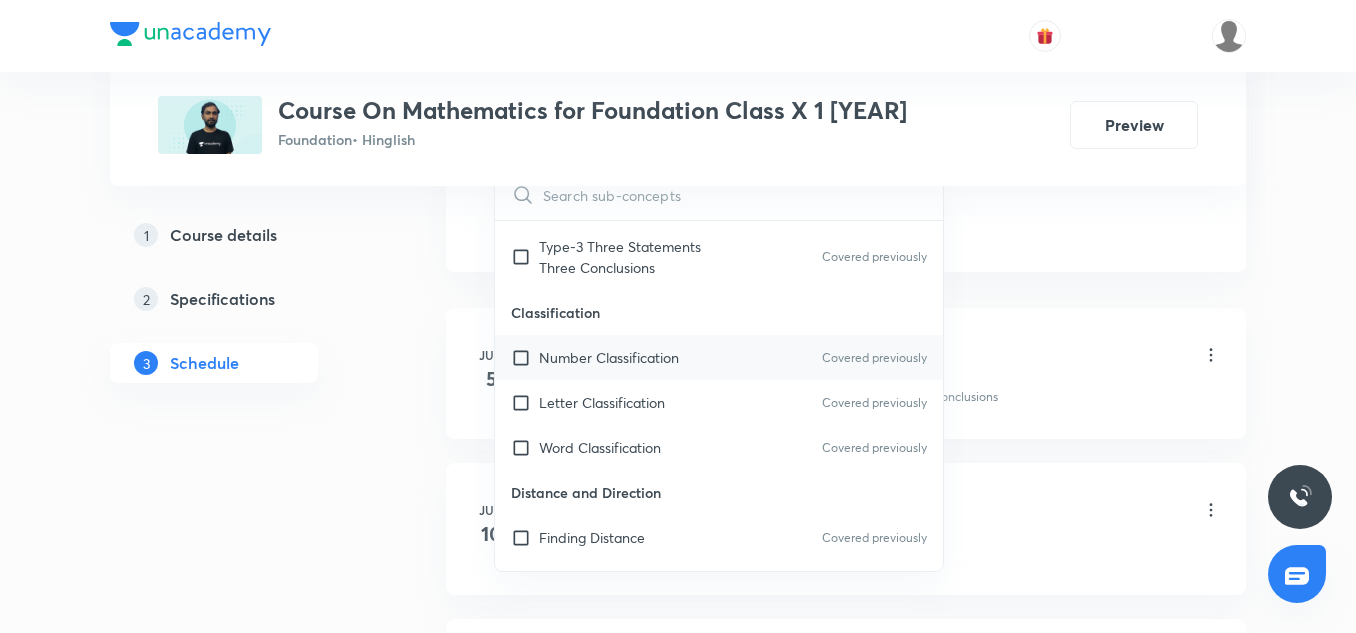 click on "Number Classification" at bounding box center (609, 357) 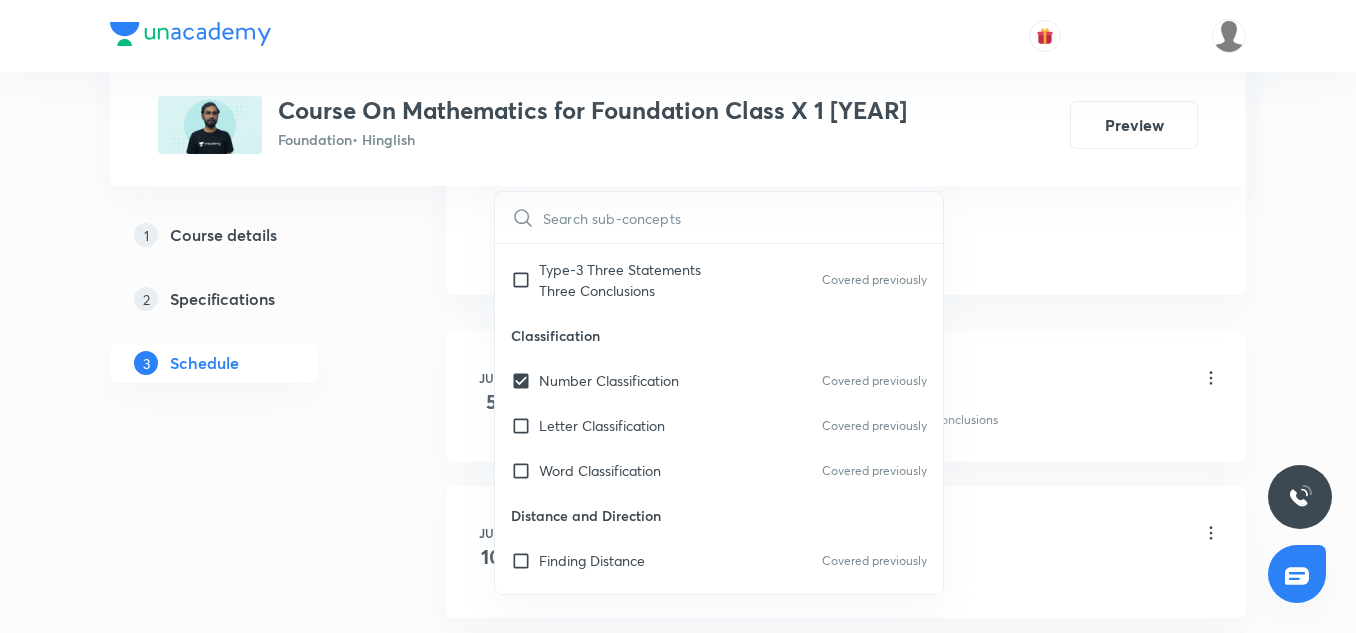 click on "Distance and Direction" at bounding box center [719, 515] 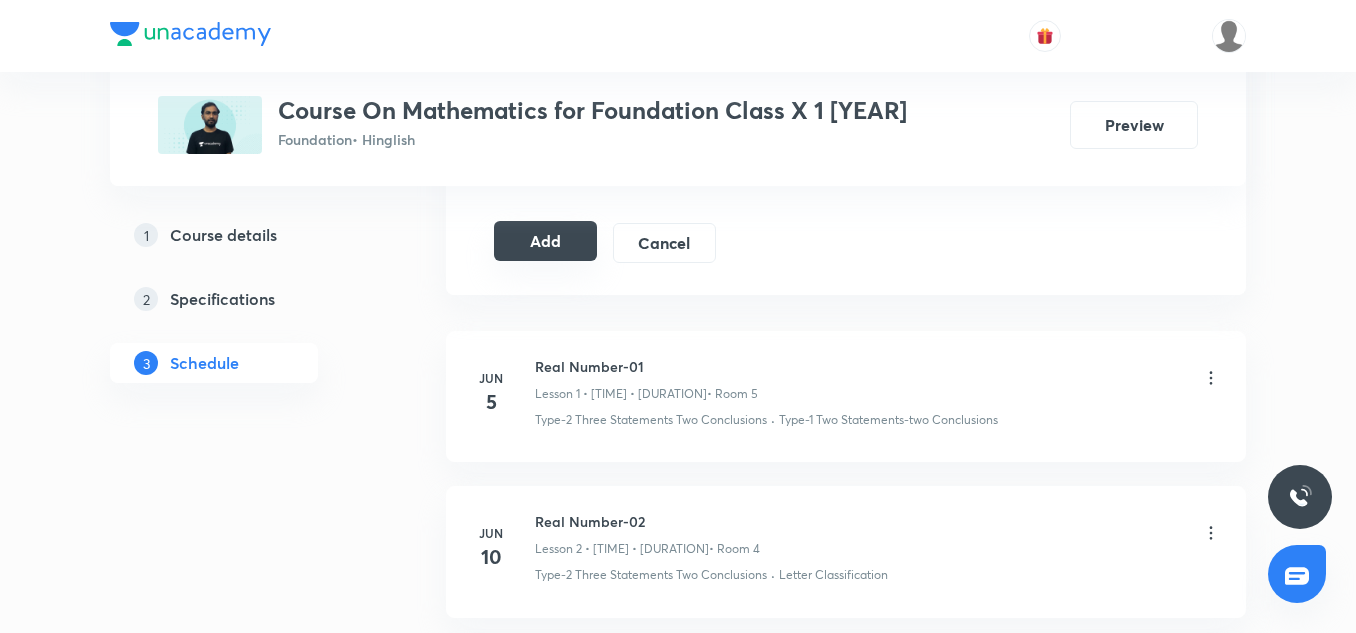 click on "Add" at bounding box center [545, 241] 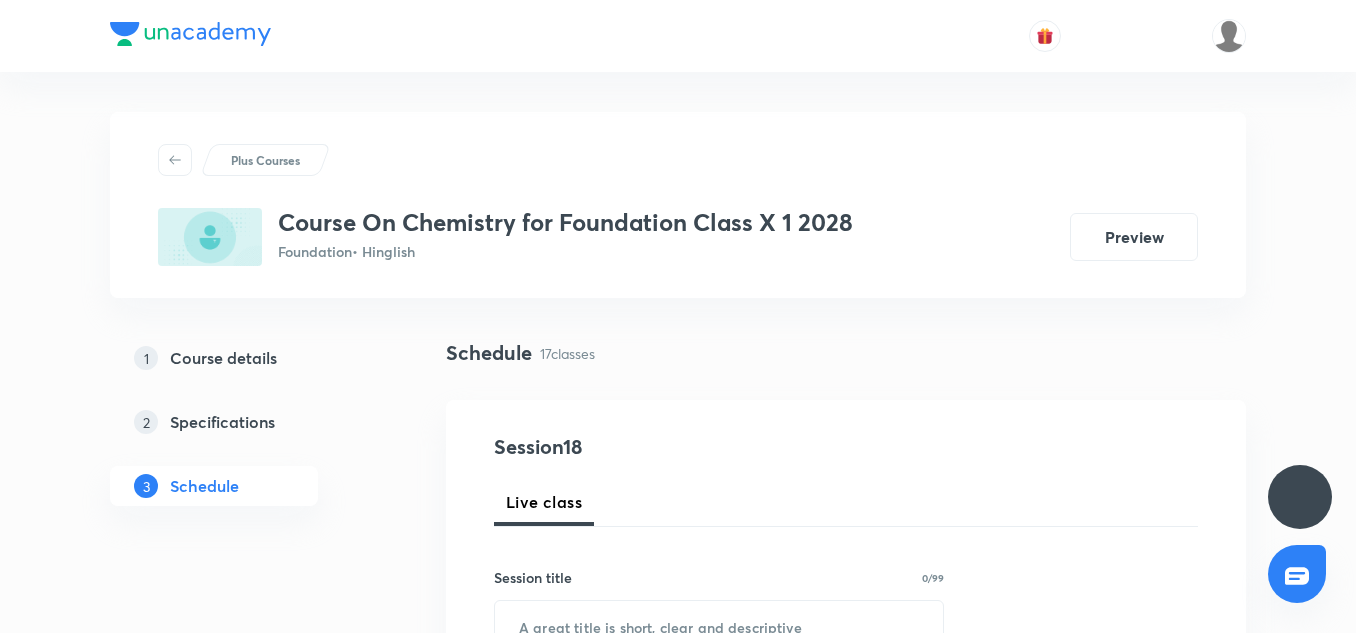 scroll, scrollTop: 0, scrollLeft: 0, axis: both 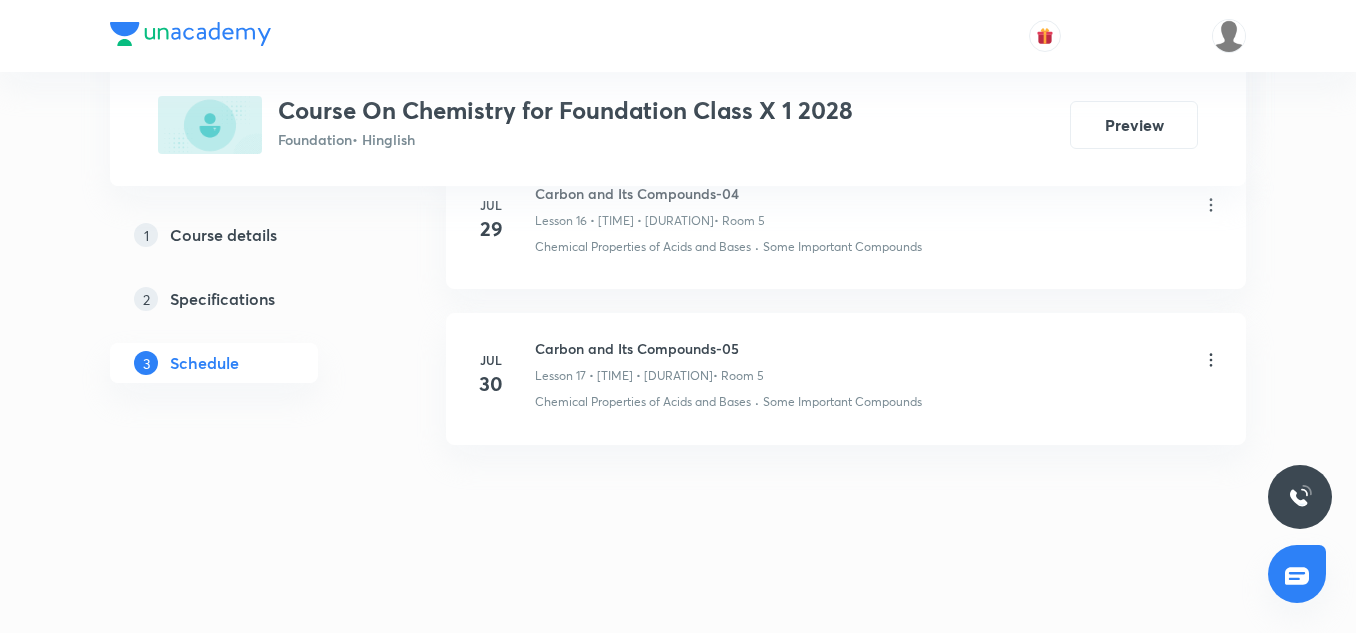 click on "Carbon and Its Compounds-05" at bounding box center [649, 348] 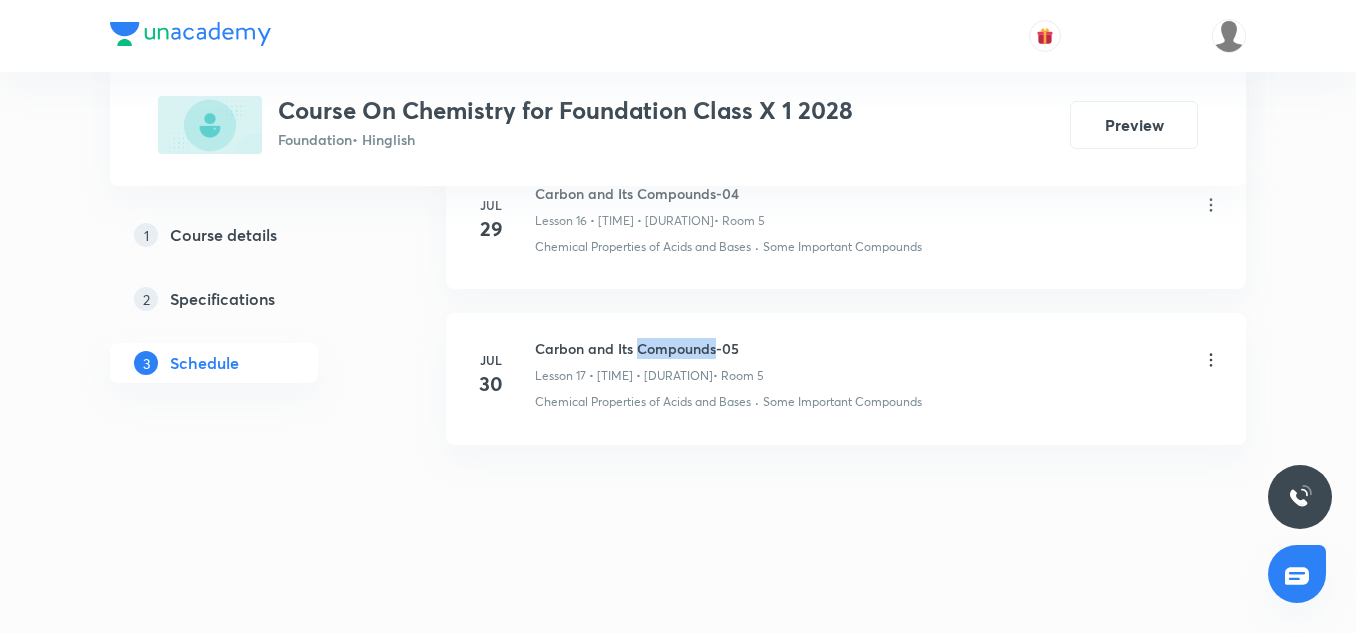 click on "Carbon and Its Compounds-05" at bounding box center [649, 348] 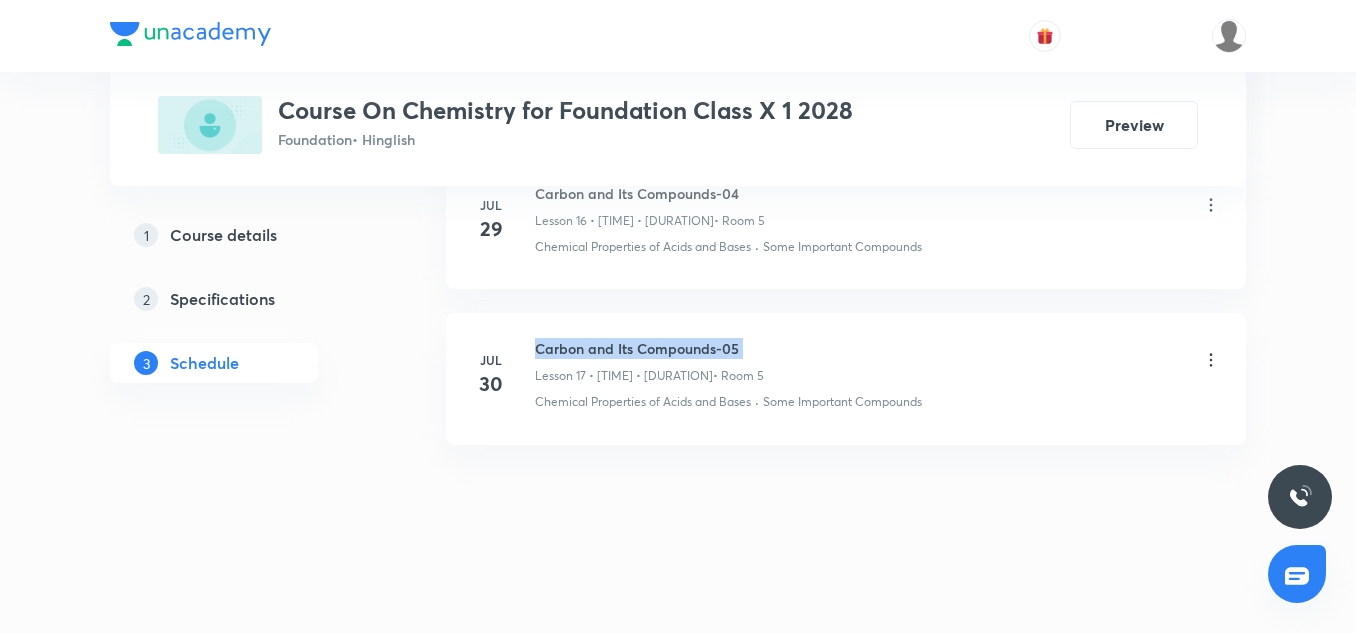 click on "Carbon and Its Compounds-05" at bounding box center (649, 348) 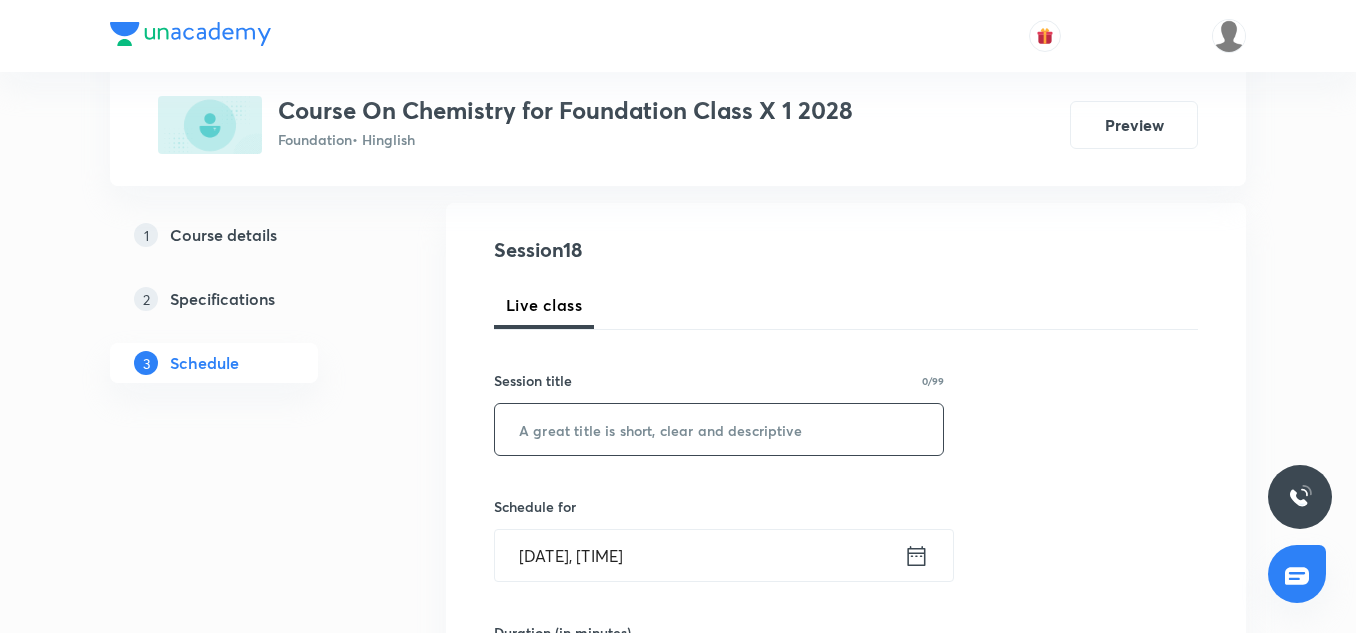 scroll, scrollTop: 196, scrollLeft: 0, axis: vertical 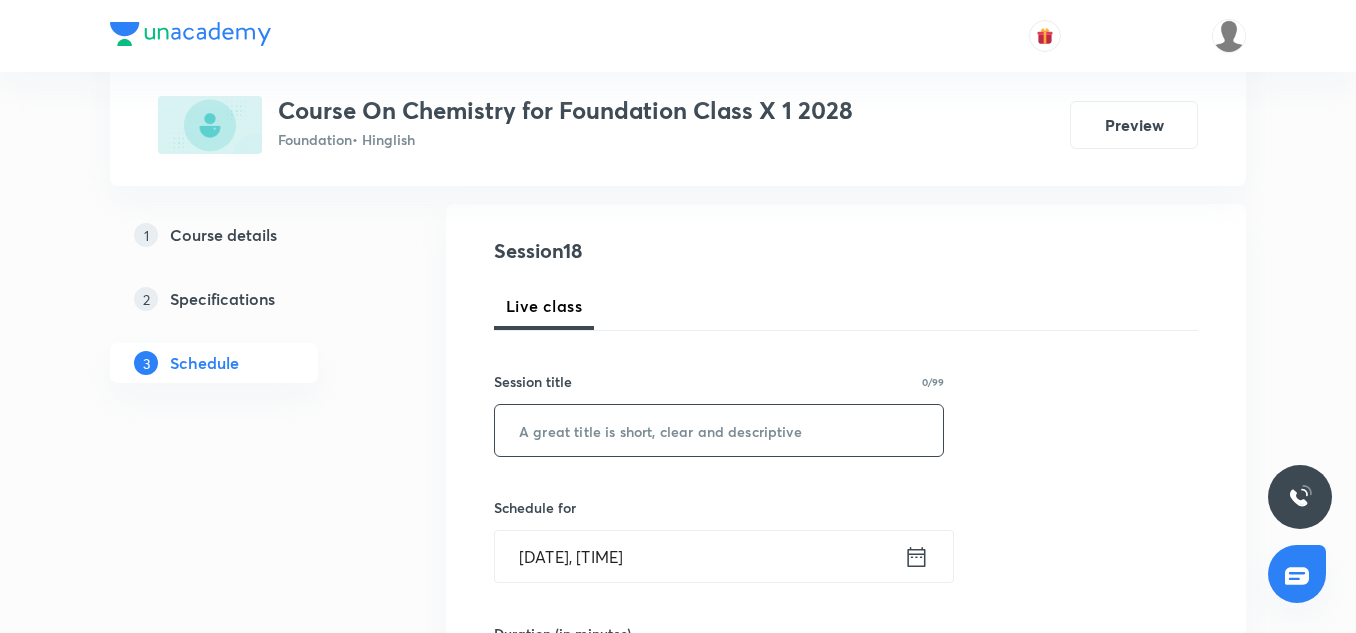 click at bounding box center (719, 430) 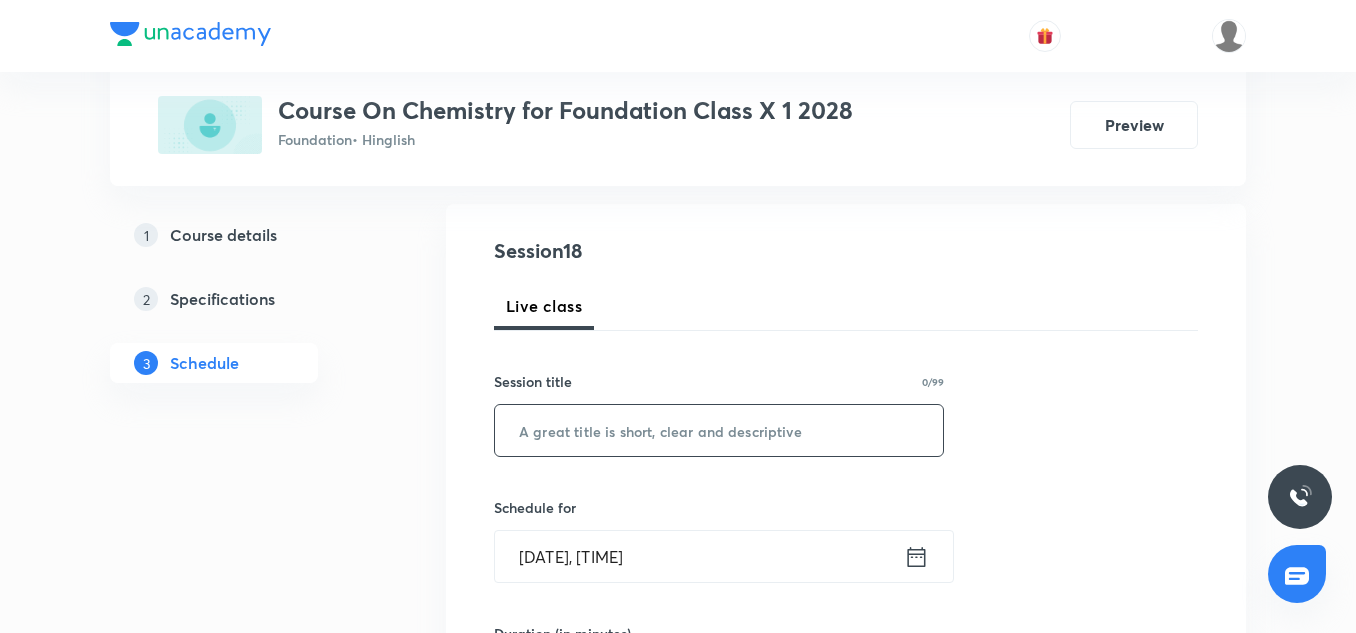 paste on "Carbon and Its Compounds-05" 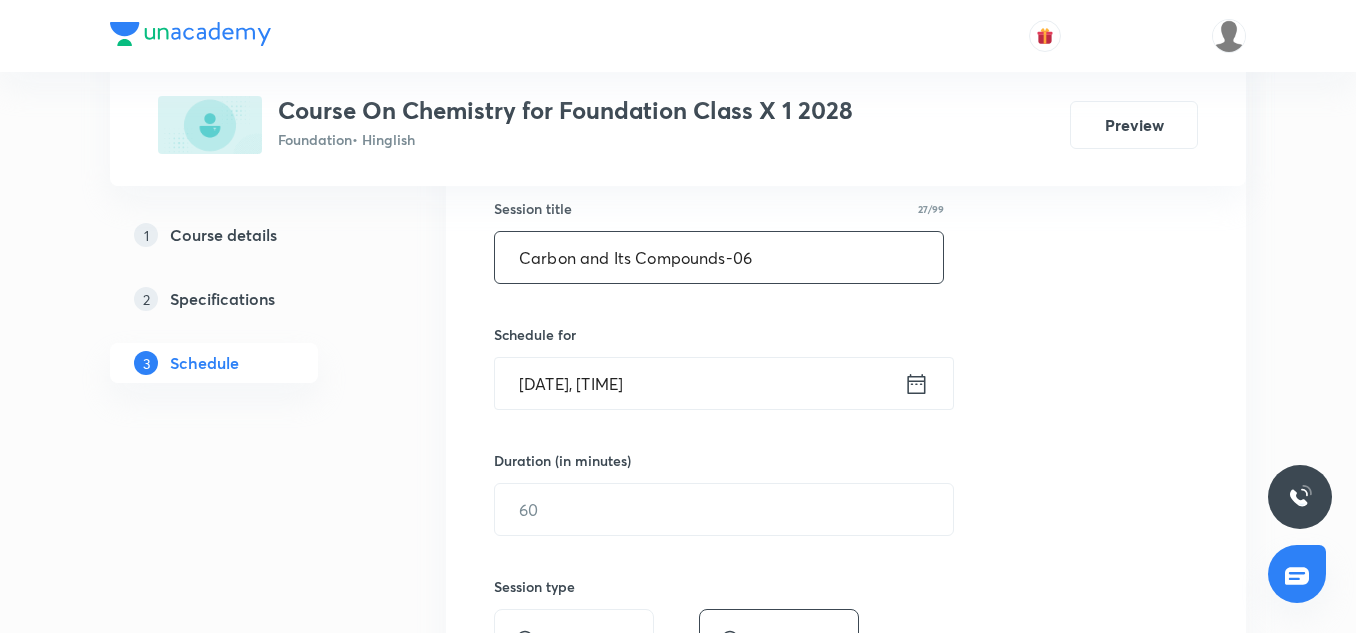 scroll, scrollTop: 378, scrollLeft: 0, axis: vertical 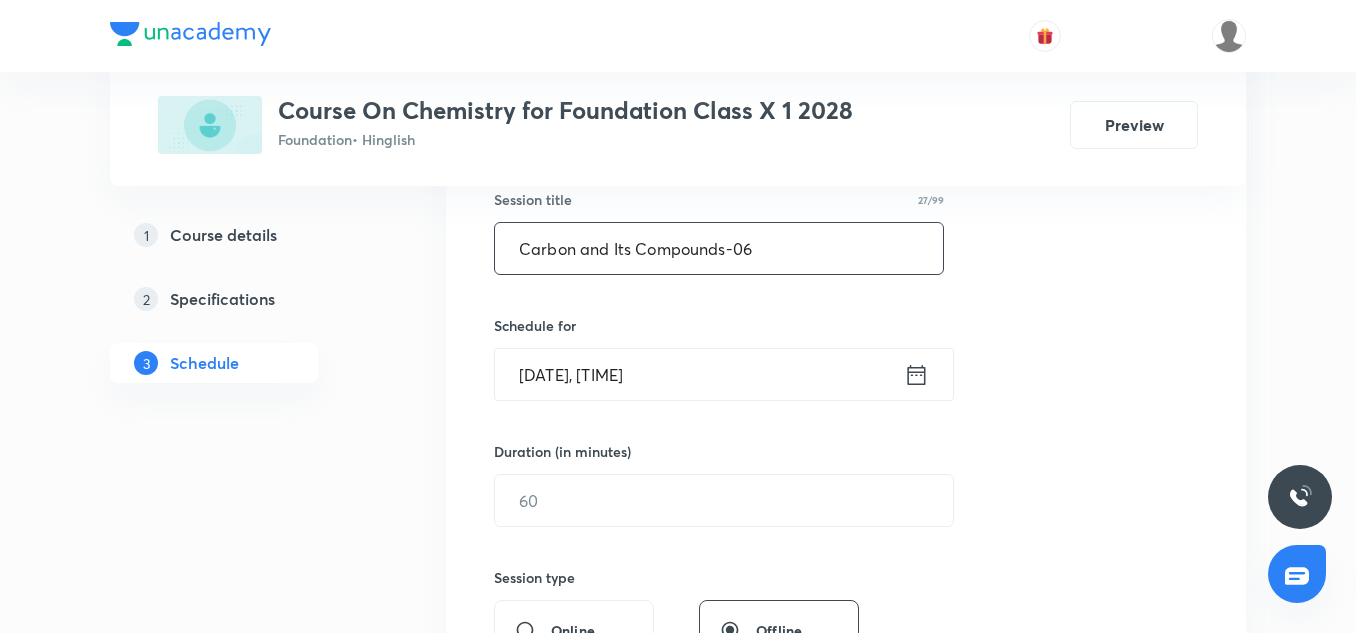 type on "Carbon and Its Compounds-06" 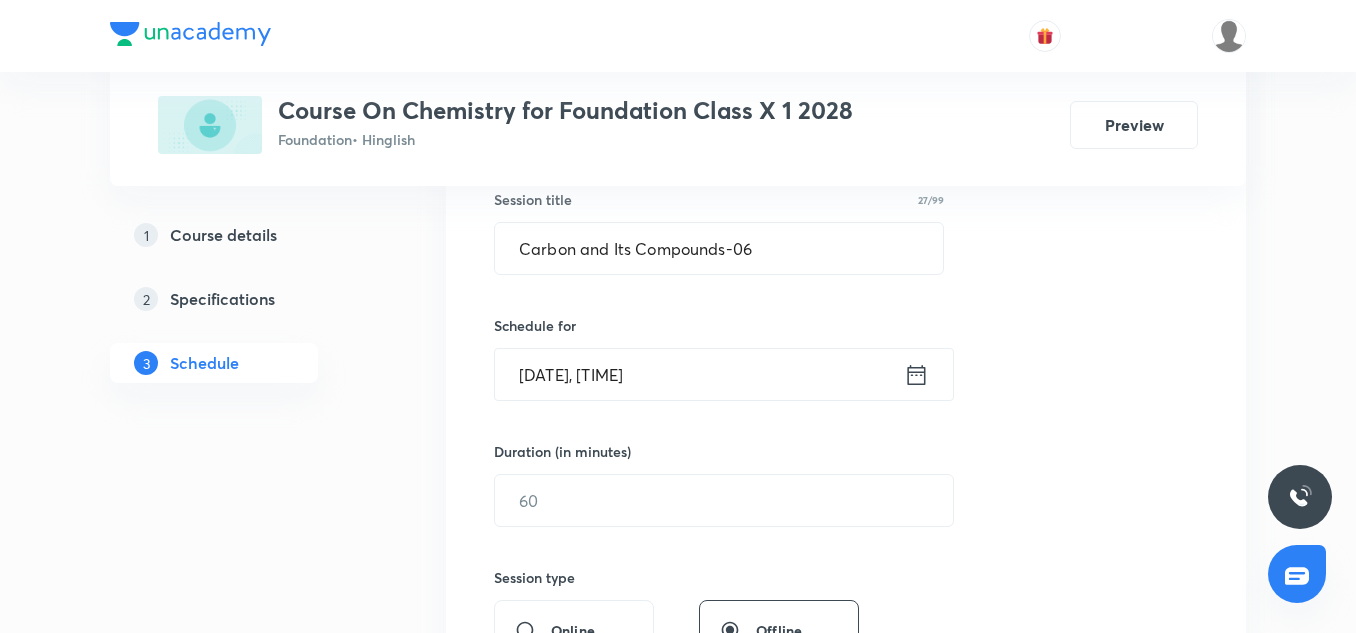 click on "[DATE], [TIME]" at bounding box center [699, 374] 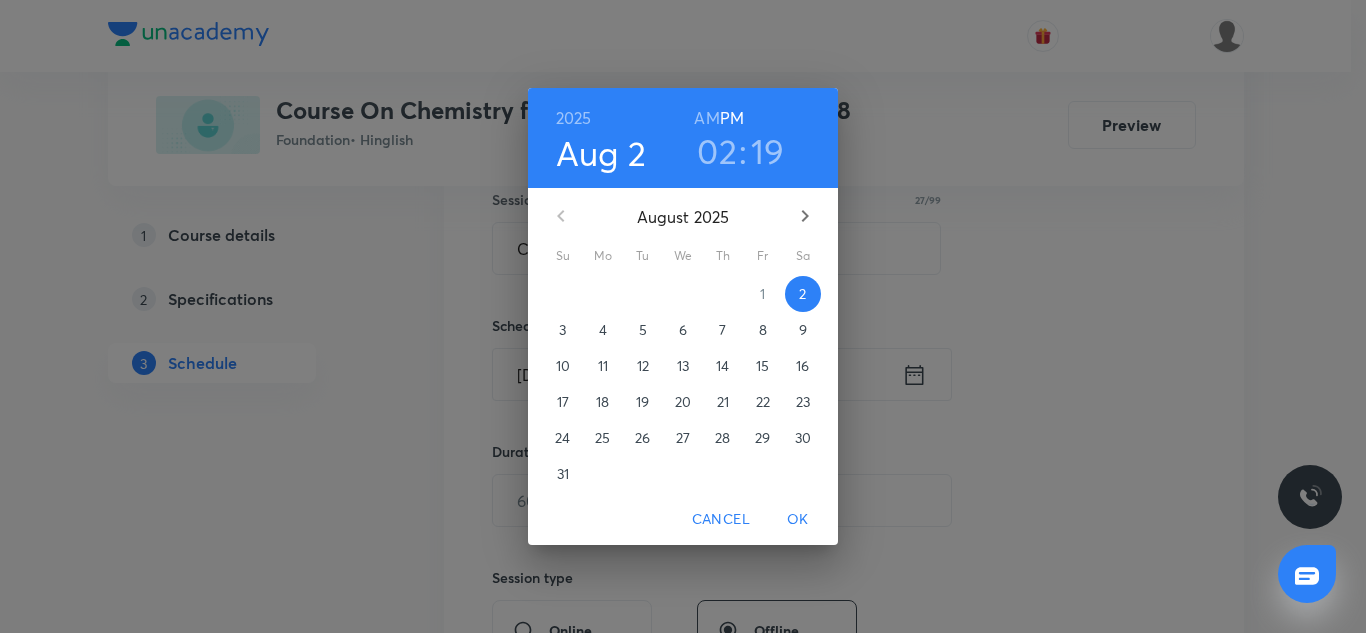 click on "02" at bounding box center (717, 151) 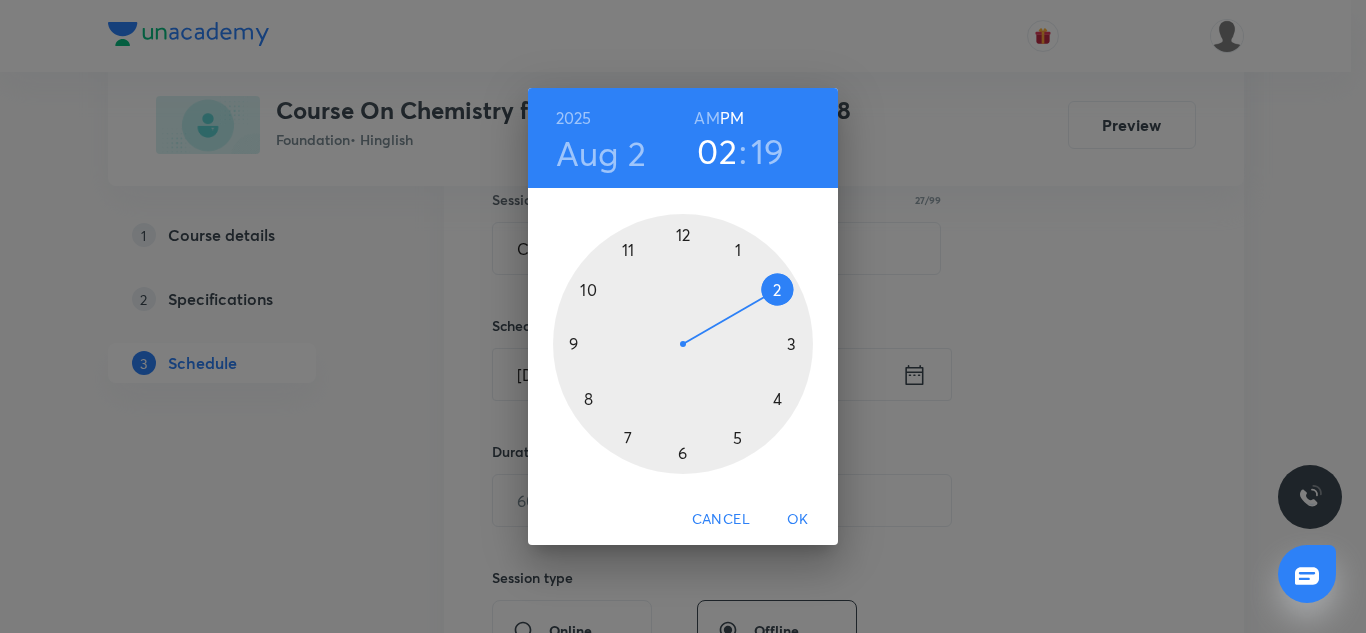 click at bounding box center [683, 344] 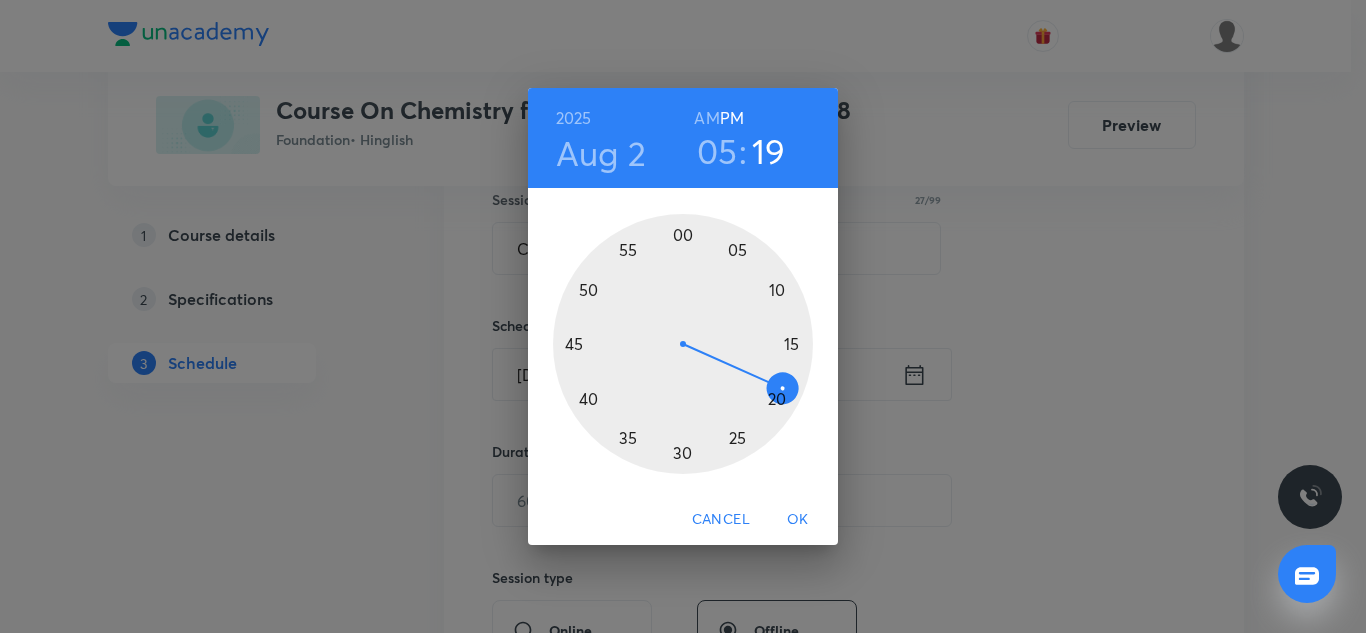 click at bounding box center (683, 344) 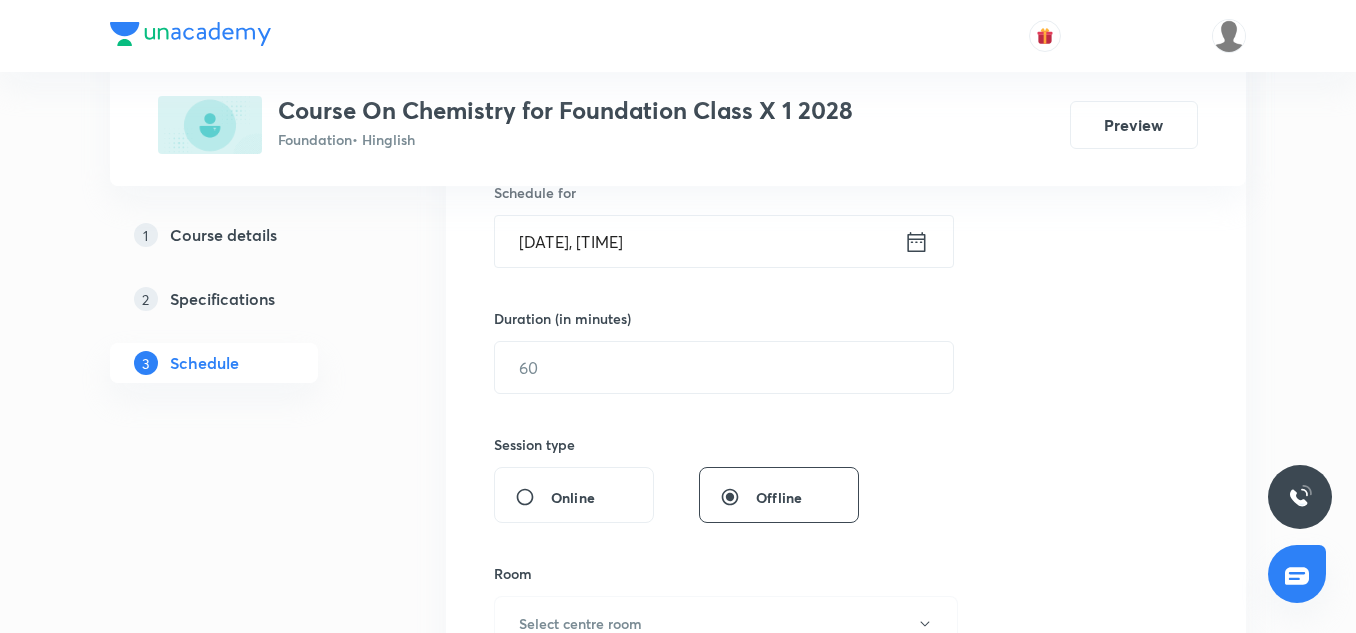 scroll, scrollTop: 517, scrollLeft: 0, axis: vertical 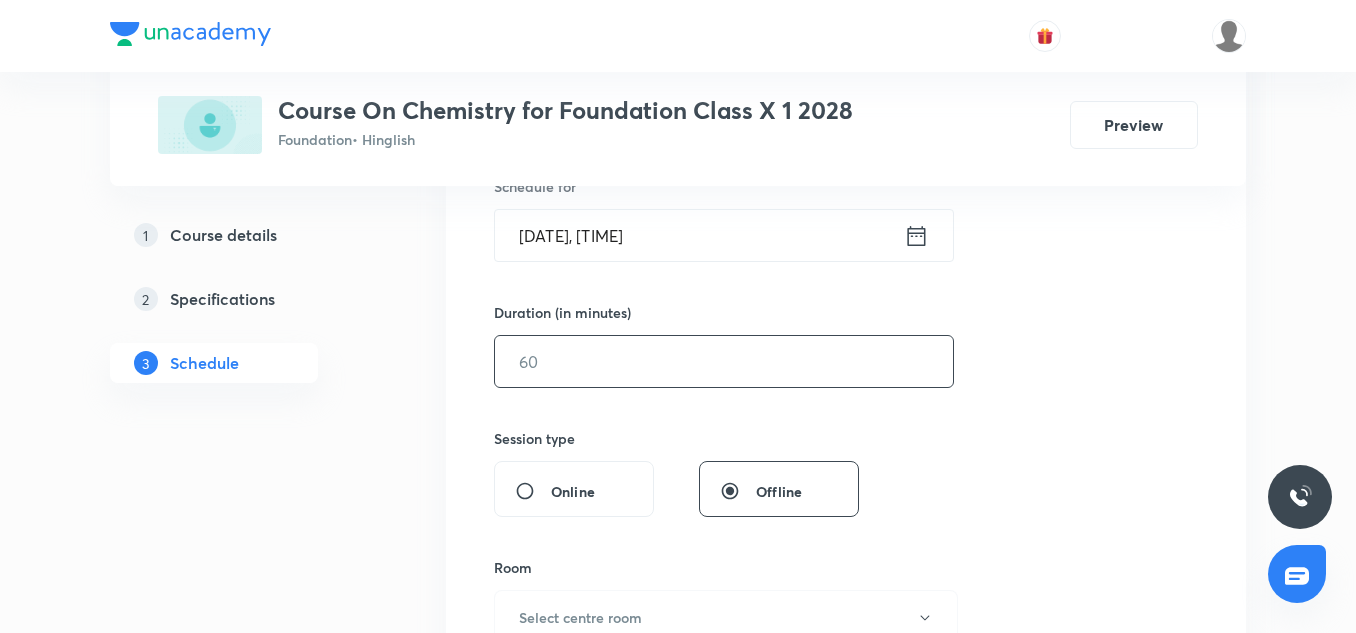 click at bounding box center (724, 361) 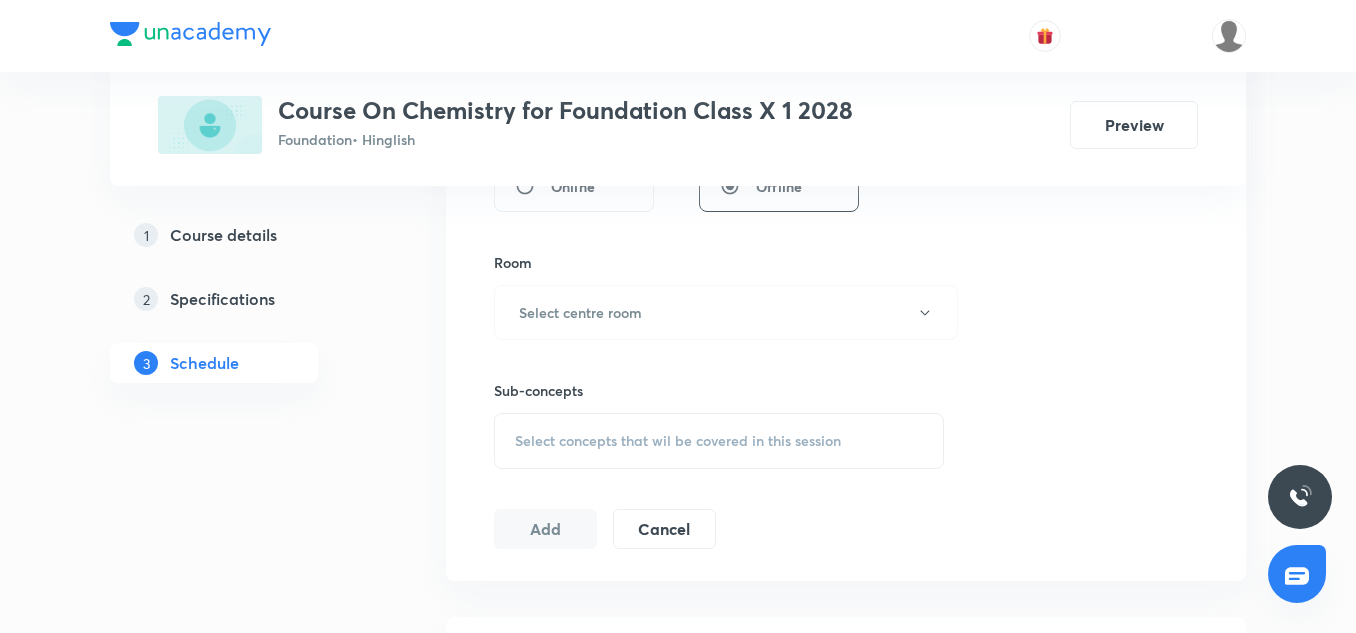 scroll, scrollTop: 823, scrollLeft: 0, axis: vertical 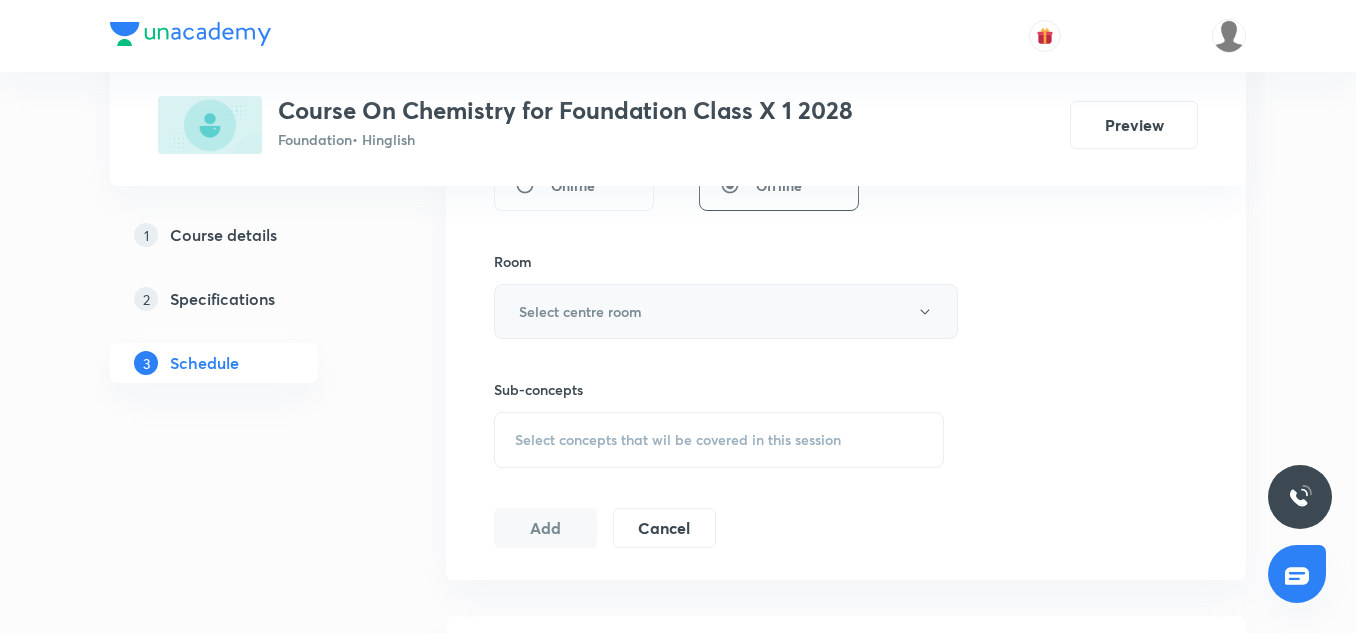 type on "60" 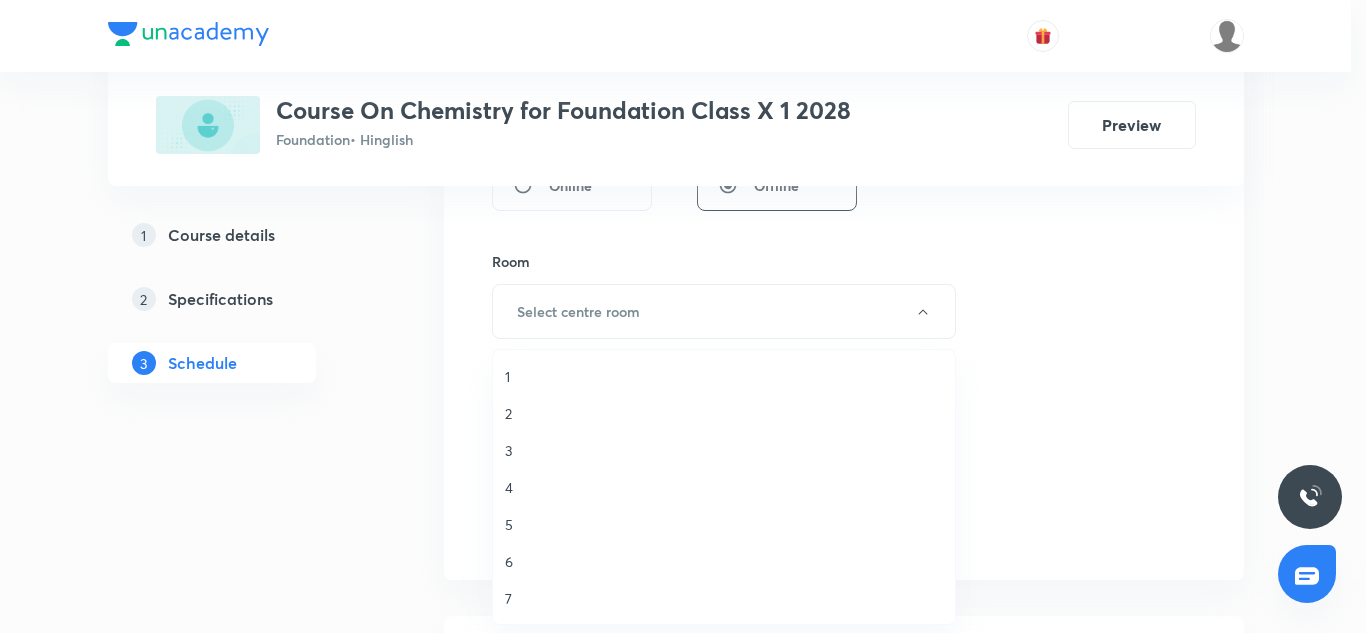 click on "5" at bounding box center [724, 524] 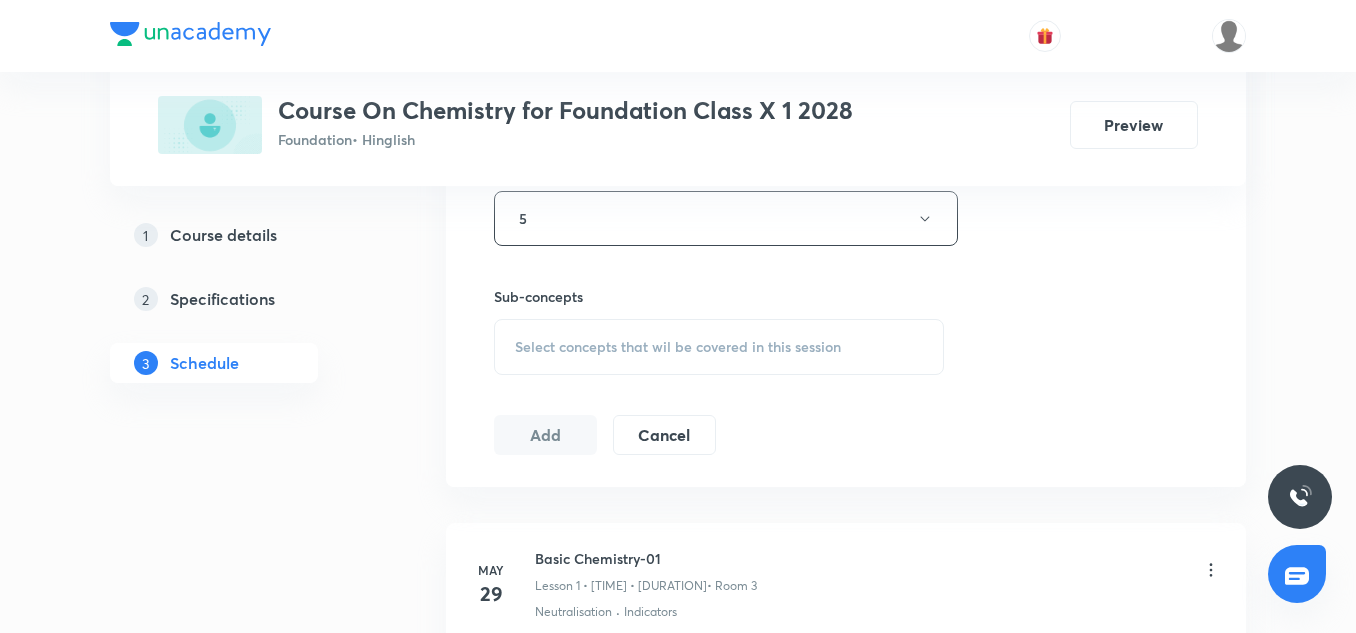 scroll, scrollTop: 917, scrollLeft: 0, axis: vertical 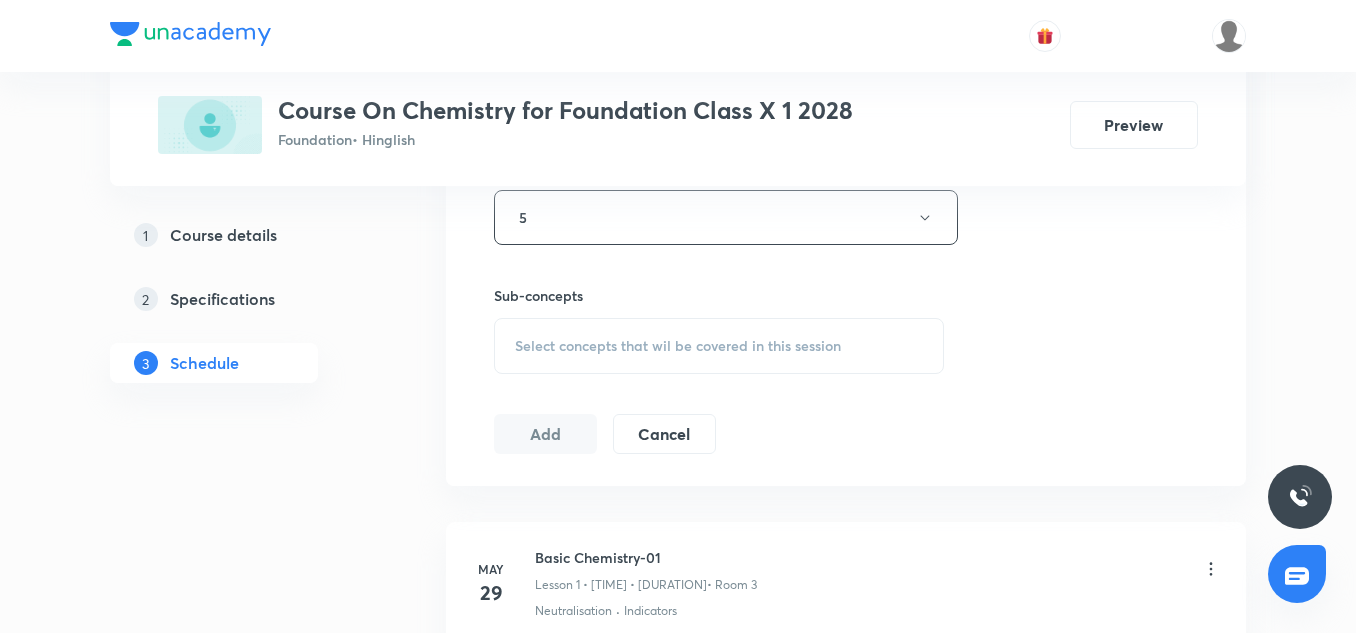 click on "Session  18 Live class Session title 27/99 Carbon and Its Compounds-06 ​ Schedule for Aug 2, 2025, 5:10 PM ​ Duration (in minutes) 60 ​   Session type Online Offline Room 5 Sub-concepts Select concepts that wil be covered in this session Add Cancel" at bounding box center [846, -16] 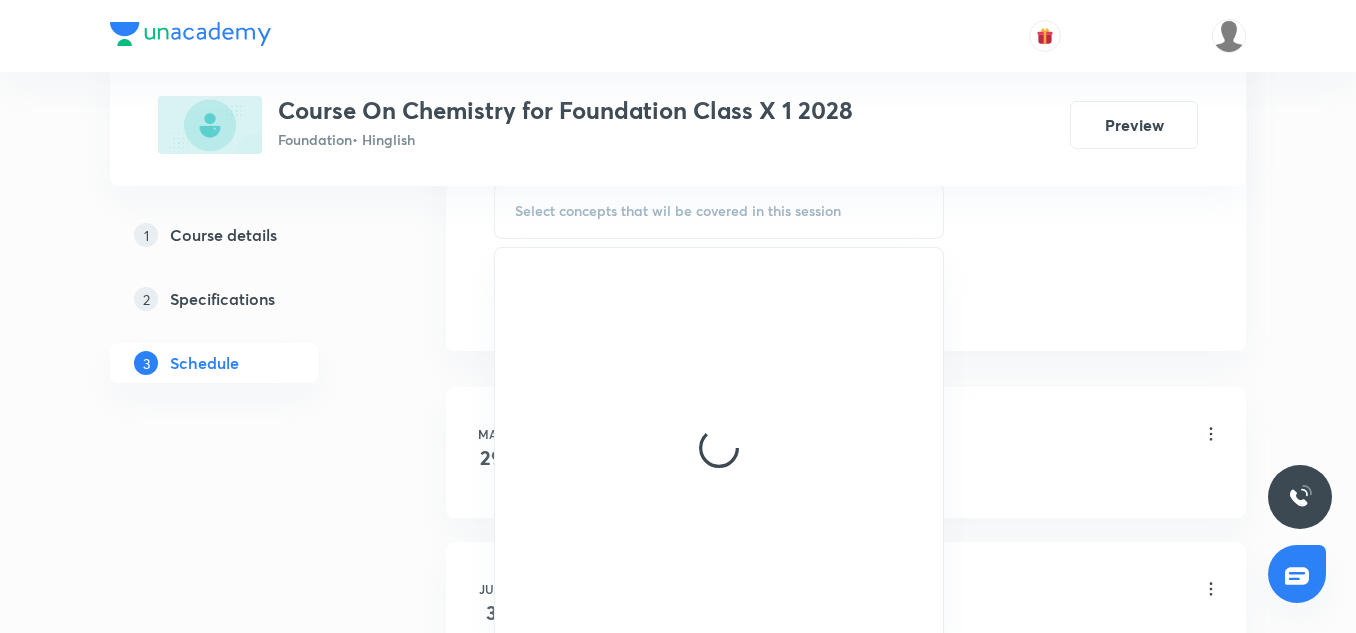 scroll, scrollTop: 1056, scrollLeft: 0, axis: vertical 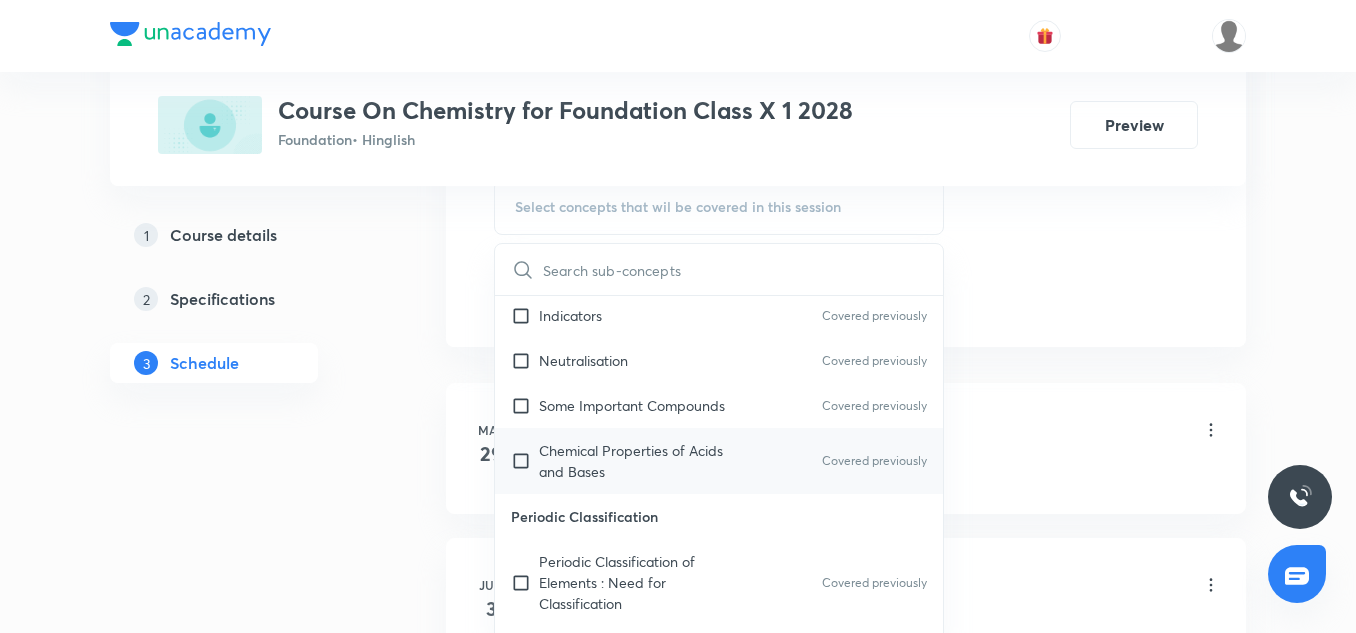 click on "Chemical Properties of Acids and Bases Covered previously" at bounding box center (719, 461) 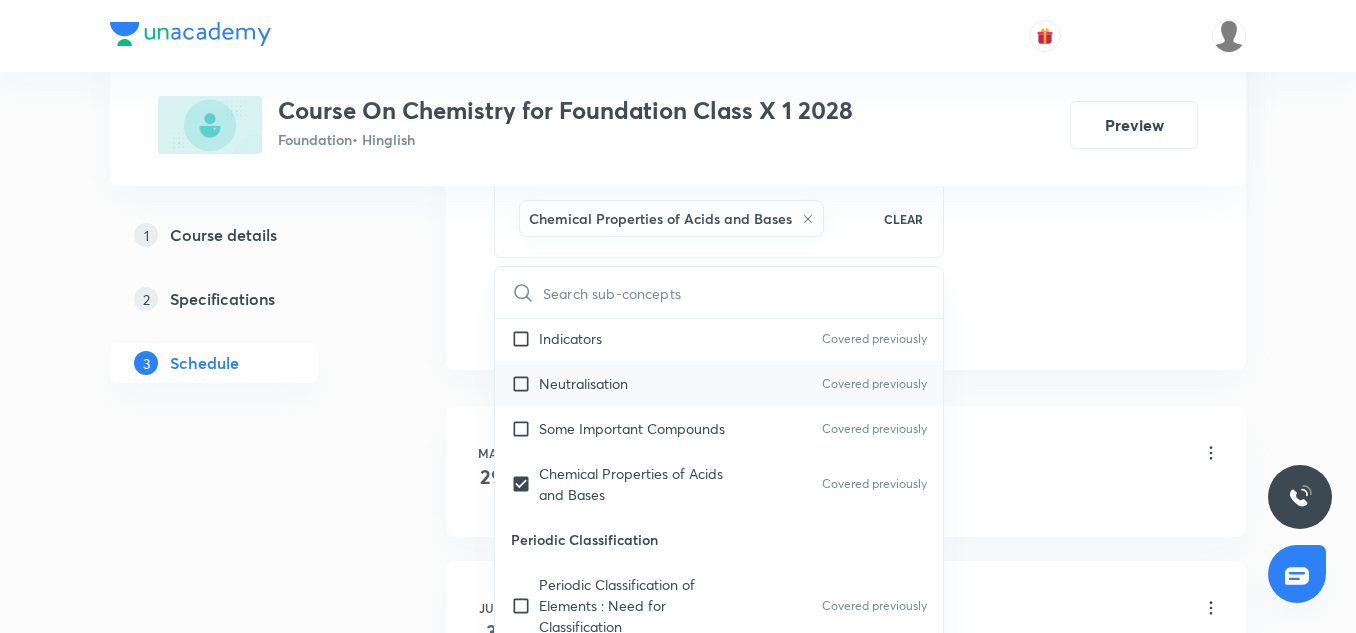 click on "Neutralisation" at bounding box center [583, 383] 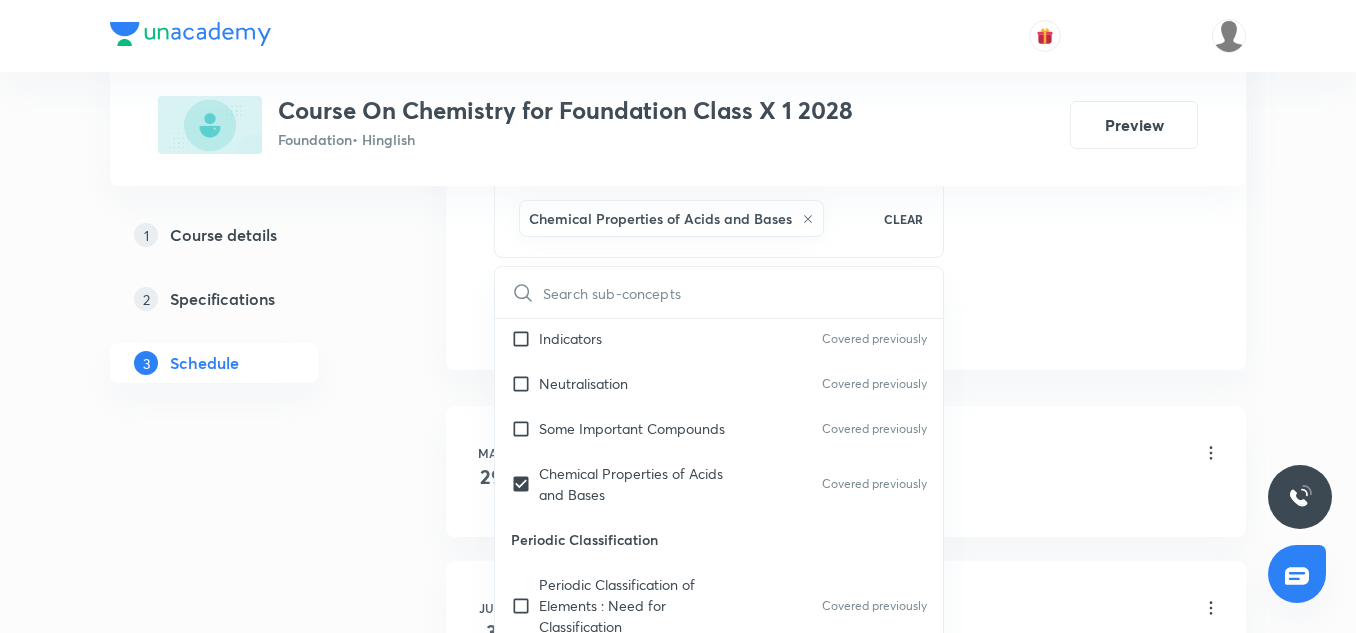 checkbox on "true" 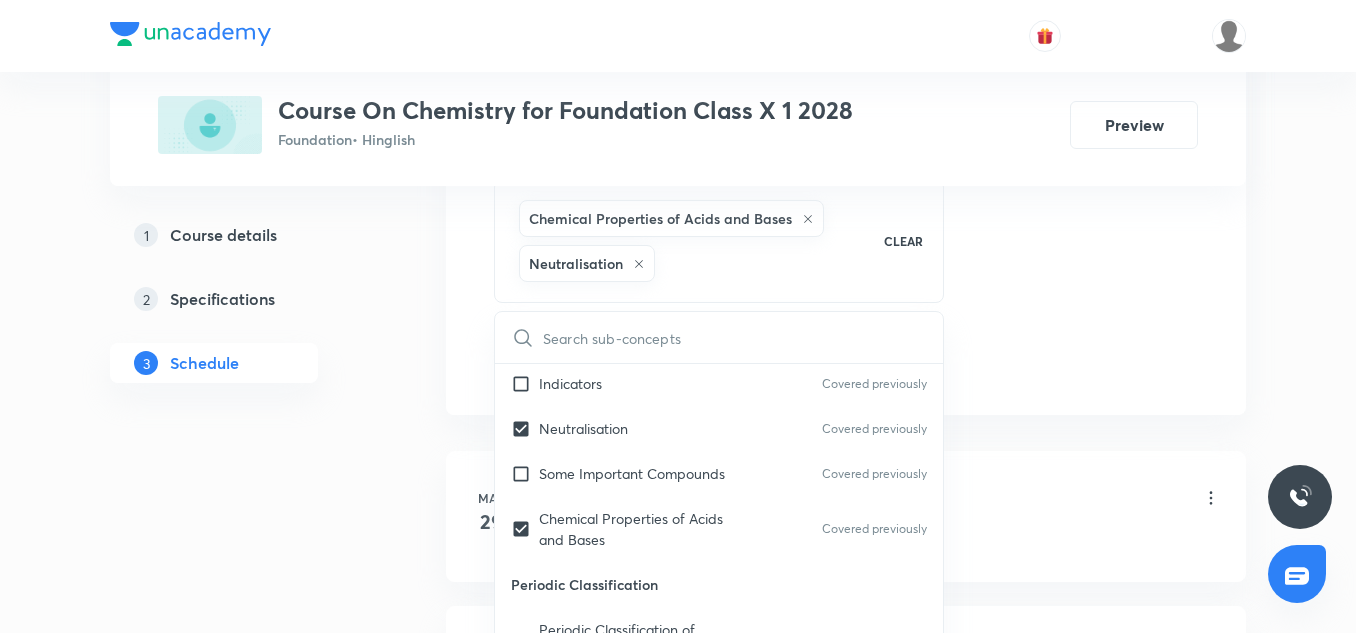 click on "Session  18 Live class Session title 27/99 Carbon and Its Compounds-06 ​ Schedule for Aug 2, 2025, 5:10 PM ​ Duration (in minutes) 60 ​   Session type Online Offline Room 5 Sub-concepts Chemical Properties of Acids and Bases Neutralisation CLEAR ​ Acid, Bases, Salt Introduction to Acids, Bases Concept of pH Scale Covered previously Indicators Covered previously Neutralisation Covered previously Some Important Compounds Covered previously Chemical Properties of Acids and Bases Covered previously Periodic Classification Periodic Classification of Elements : Need for Classification Covered previously Early Attempts at Classification of Elements Covered previously Dobereiner’s Triads & Newland’s Law of Octaves Covered previously Mendeleev’s Periodic Table Modern Periodic Table Covered previously Trends in Periodic Table Covered previously Electronic Configuration With Respect to Noble Gases Metals and Non Metals Metals and Non-metals Properties of Metals and Non-metals Covered previously Valency Add" at bounding box center (846, -121) 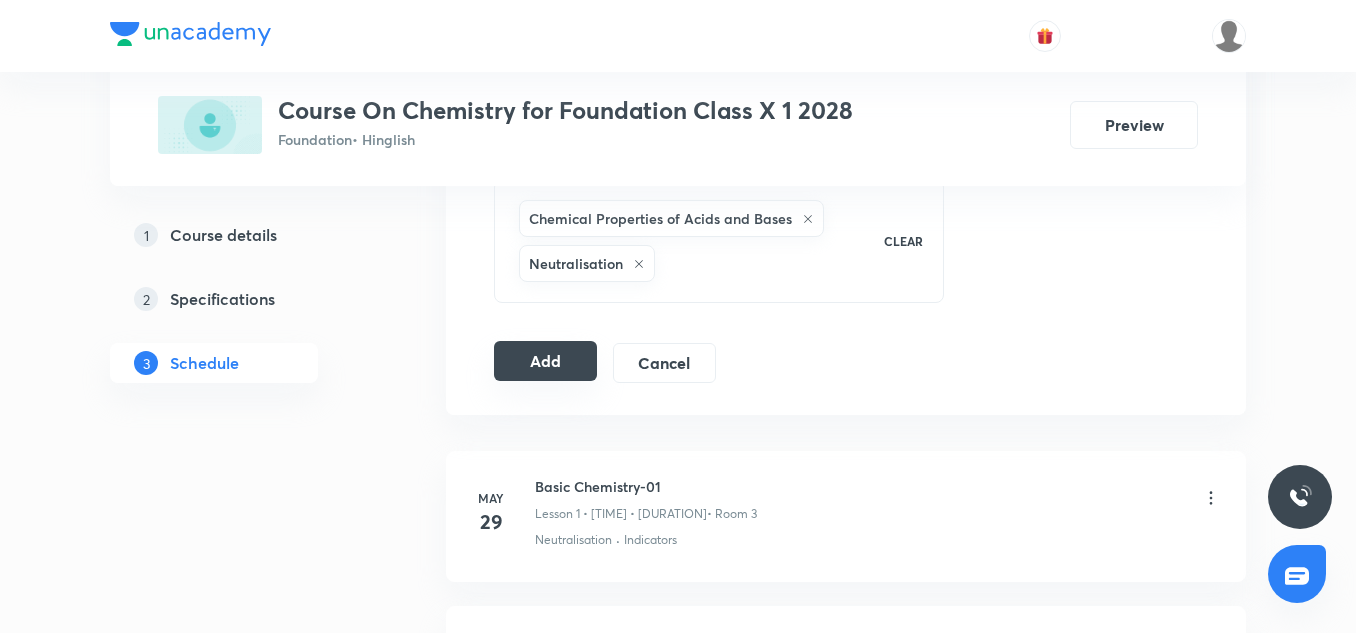 click on "Add" at bounding box center [545, 361] 